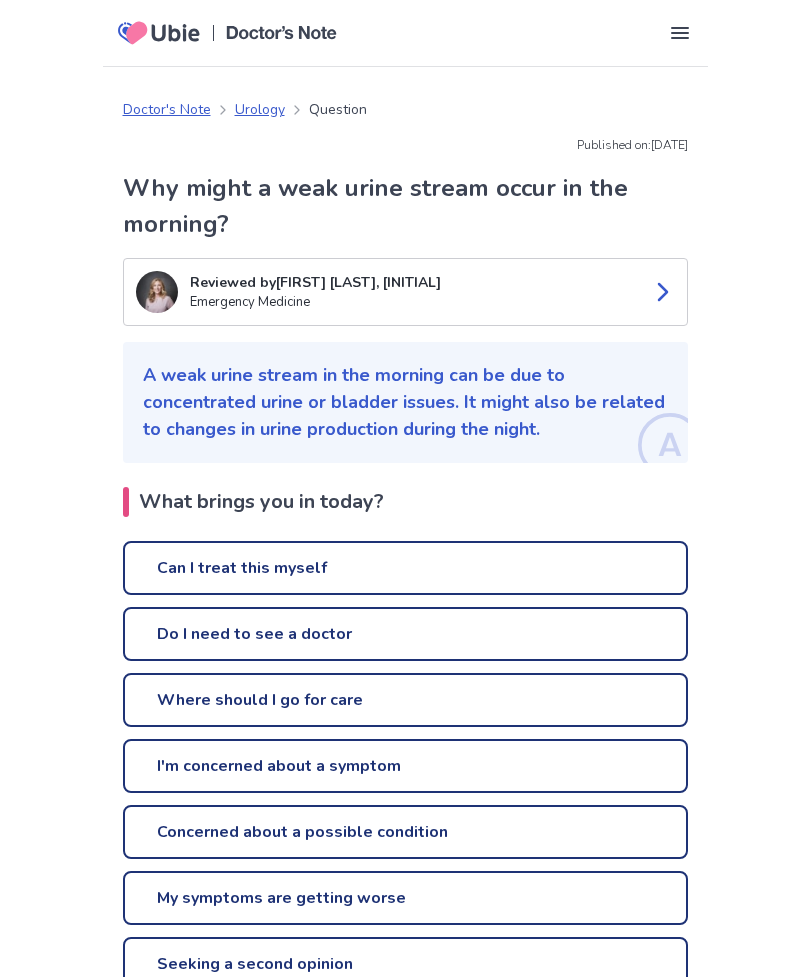 scroll, scrollTop: 0, scrollLeft: 0, axis: both 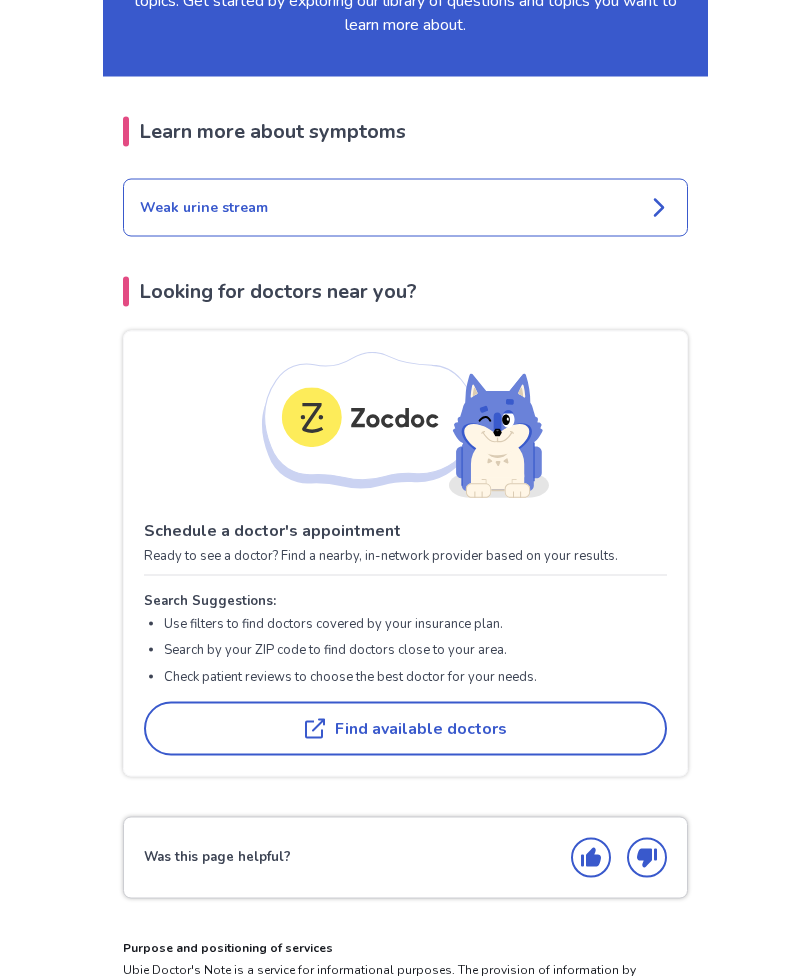 click 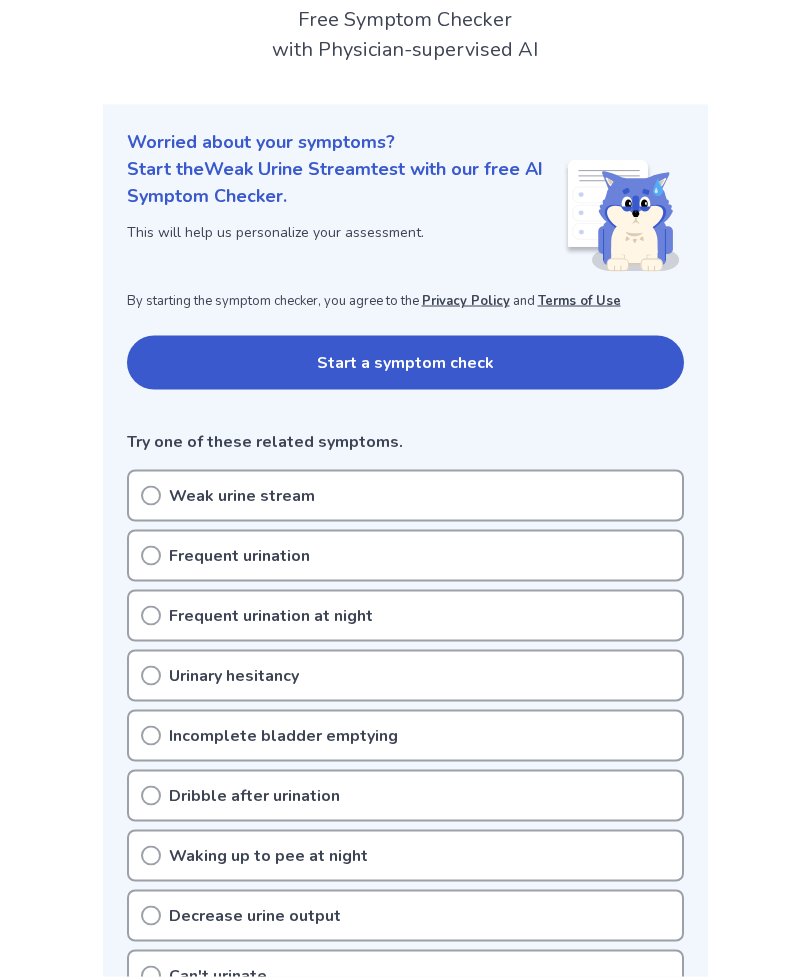 scroll, scrollTop: 130, scrollLeft: 0, axis: vertical 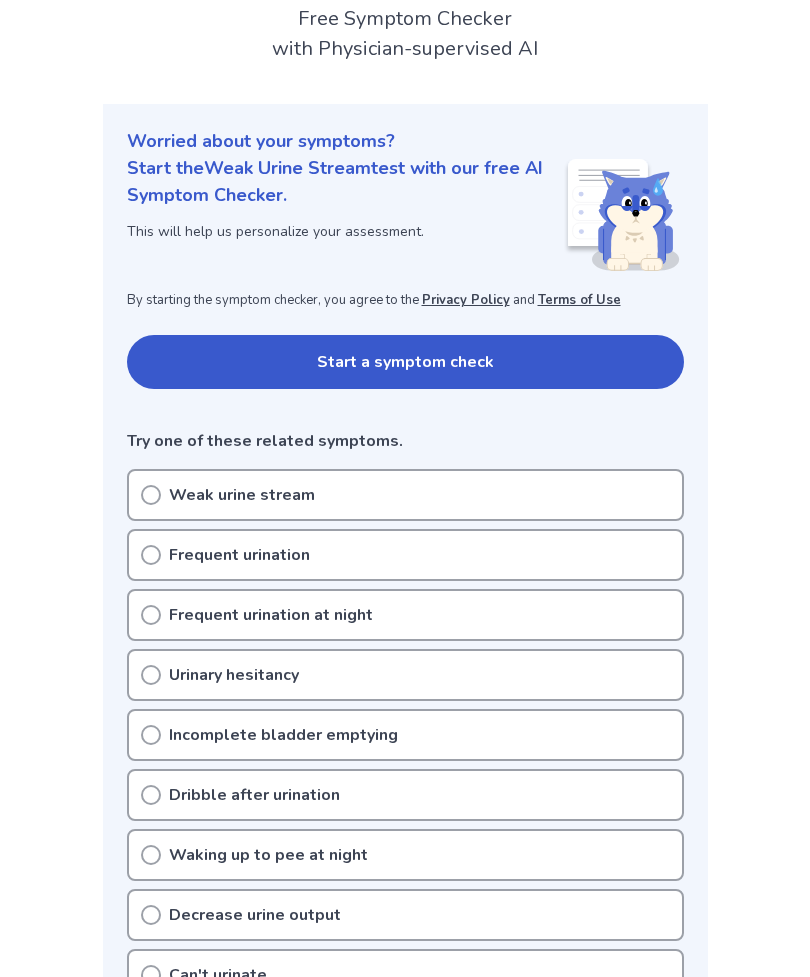 click on "Start a symptom check" at bounding box center (405, 362) 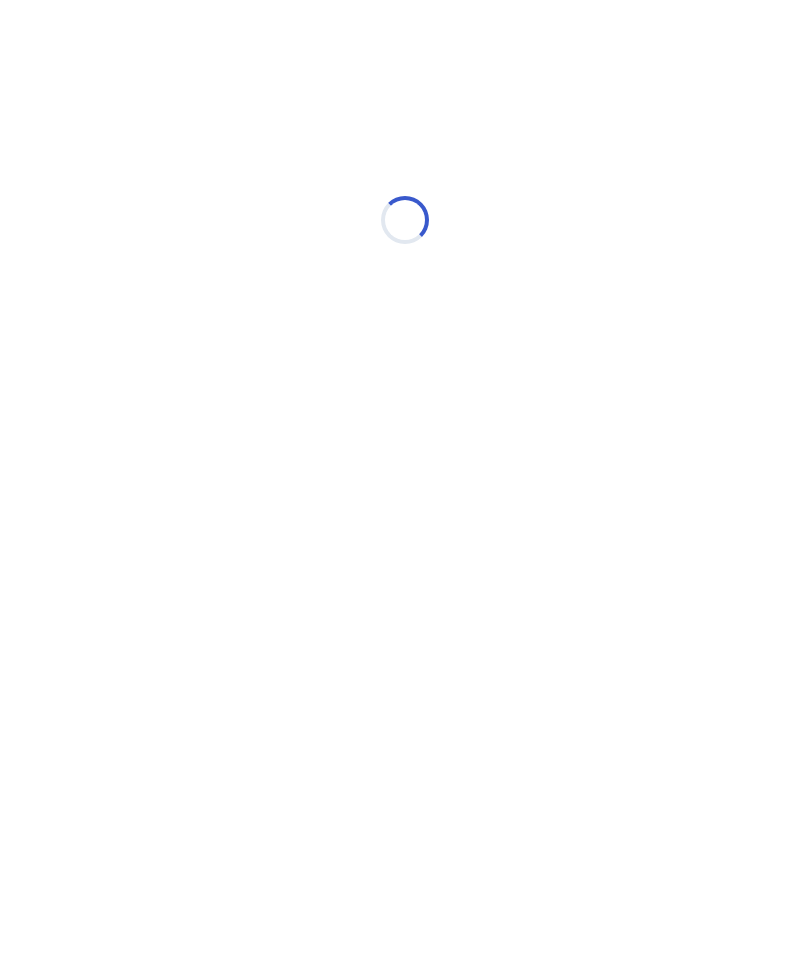 scroll, scrollTop: 0, scrollLeft: 0, axis: both 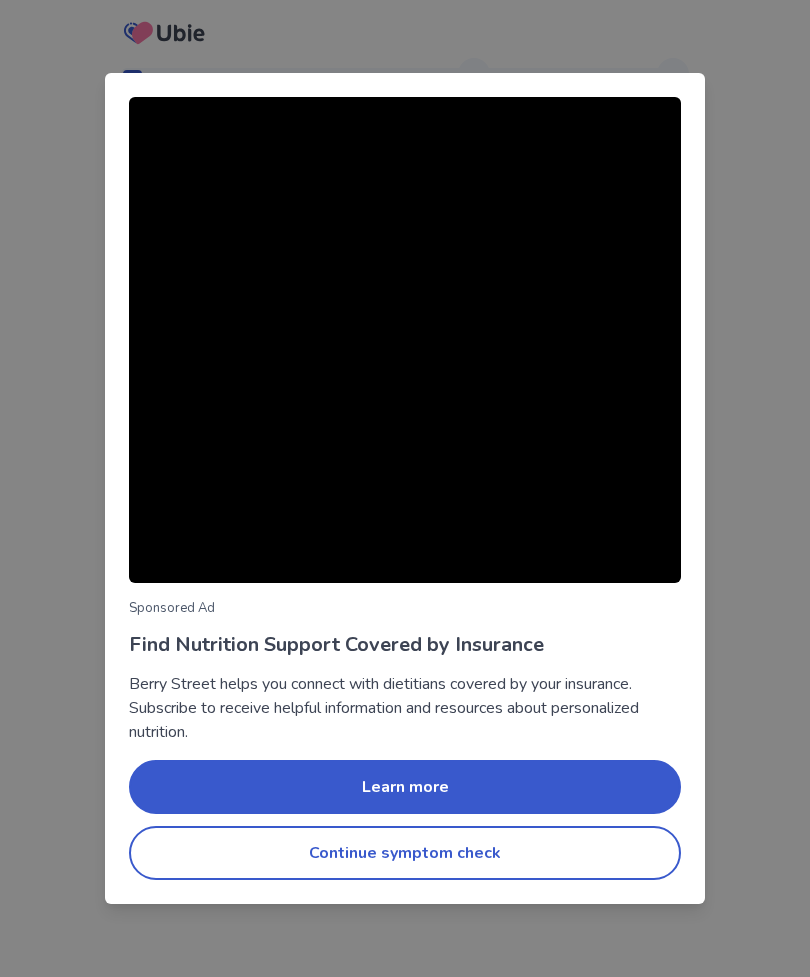 click on "Learn more" at bounding box center (405, 787) 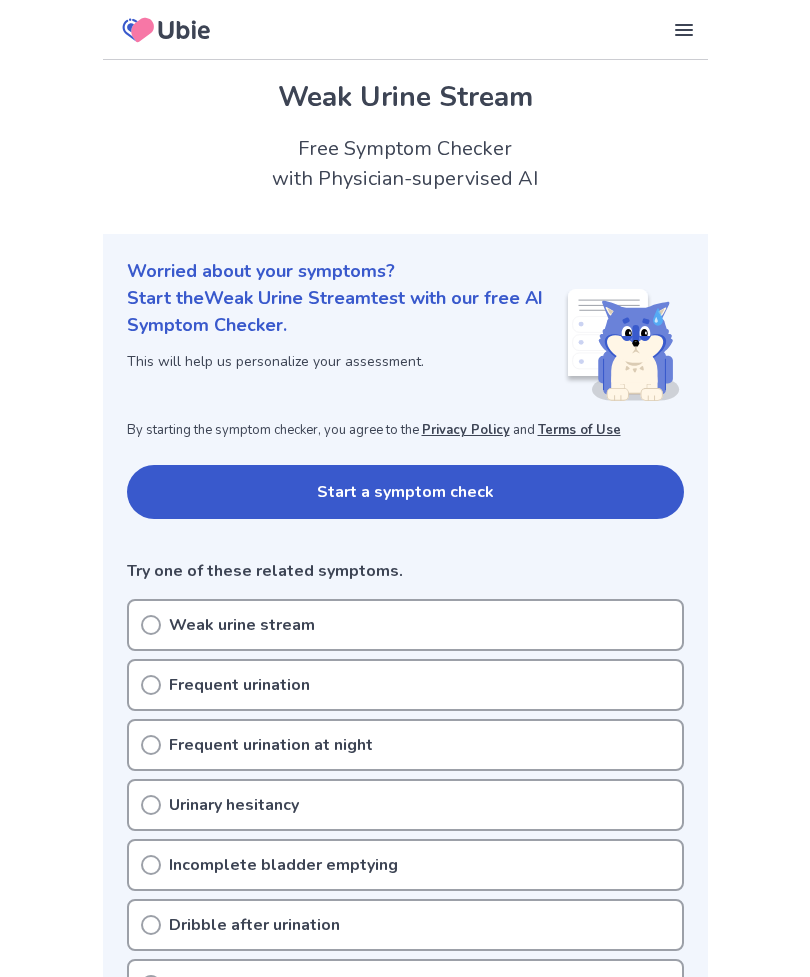 scroll, scrollTop: 194, scrollLeft: 0, axis: vertical 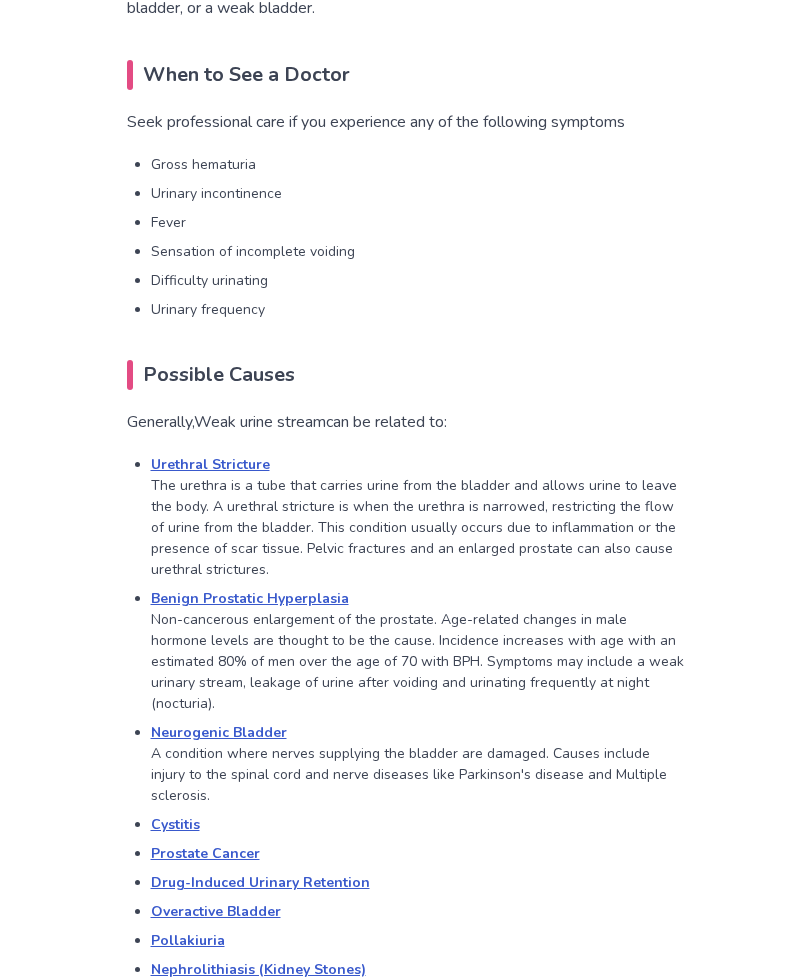 click on "Cystitis" at bounding box center [175, 824] 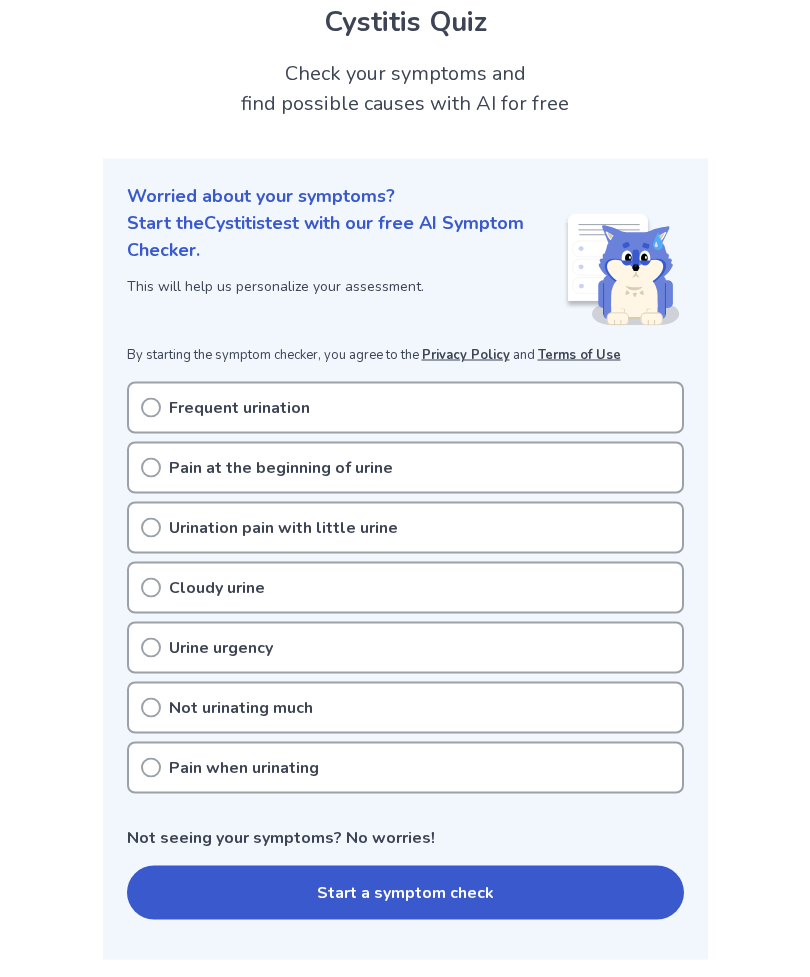 scroll, scrollTop: 0, scrollLeft: 0, axis: both 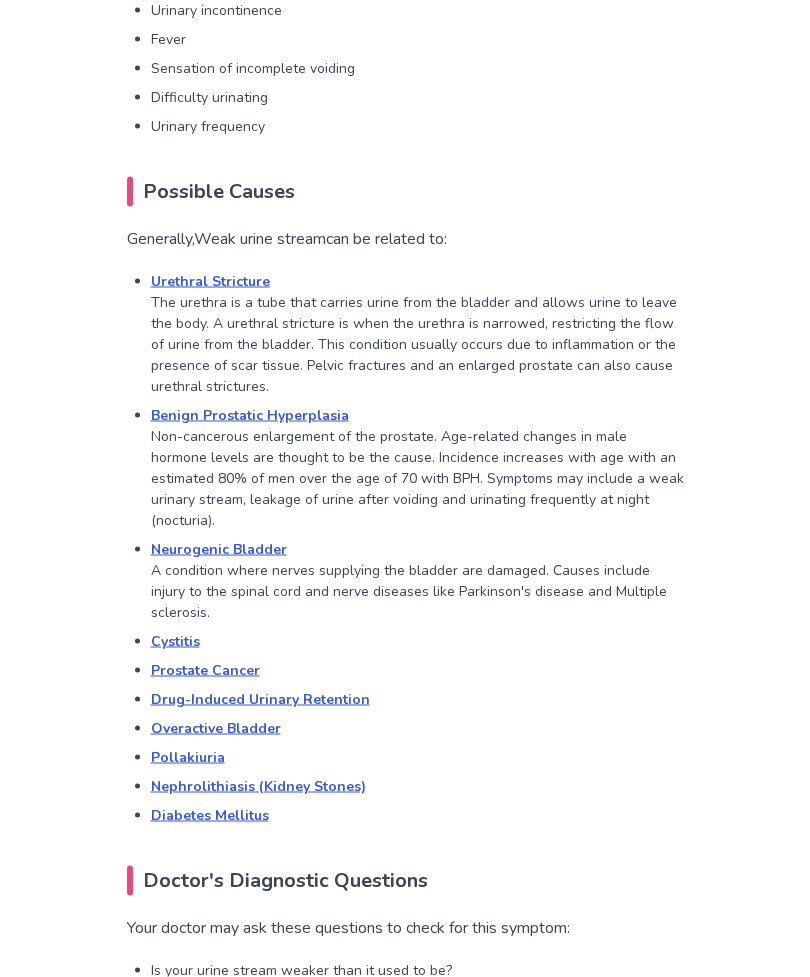 click on "Overactive Bladder" at bounding box center [216, 728] 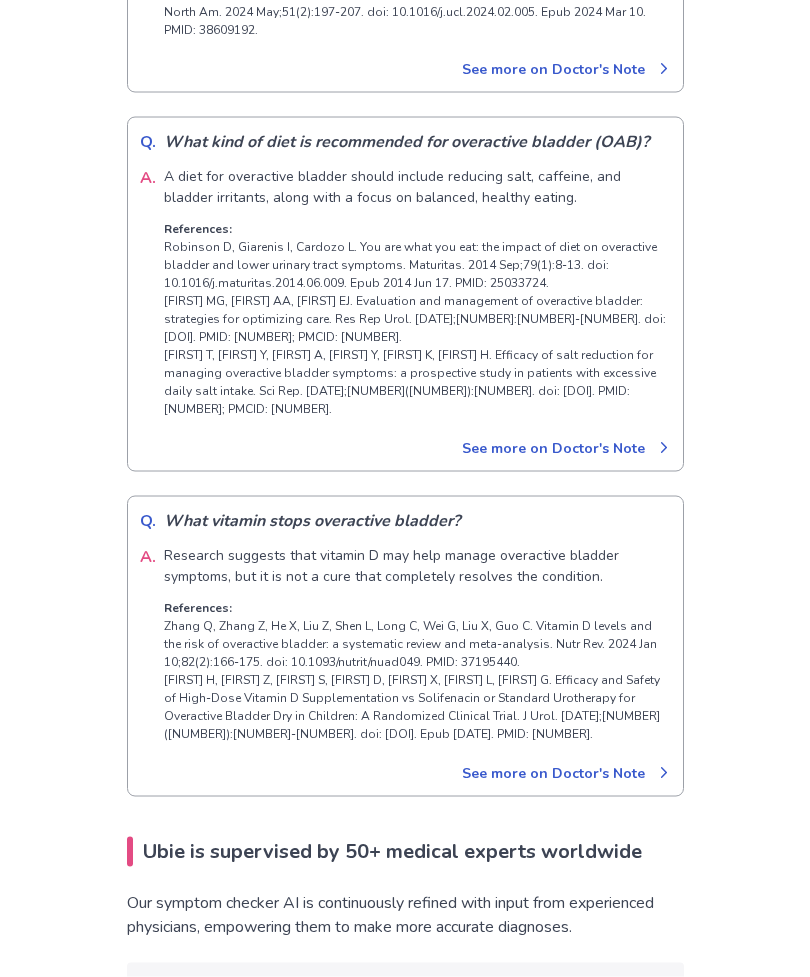 scroll, scrollTop: 9093, scrollLeft: 0, axis: vertical 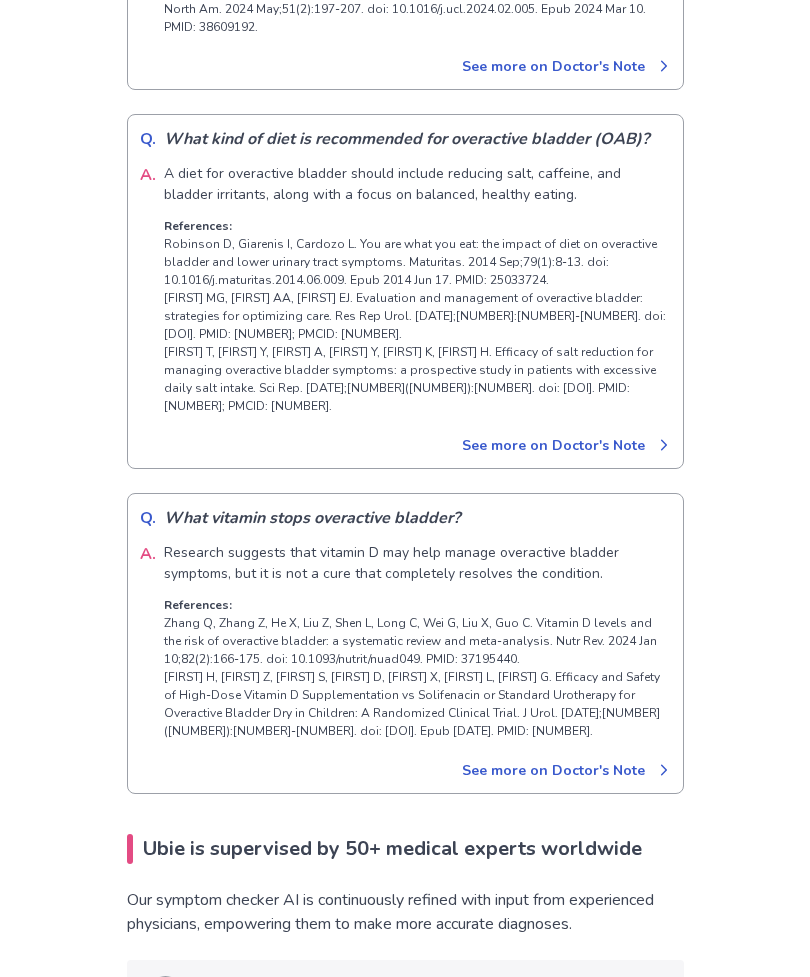 click on "See more on Doctor's Note" at bounding box center [566, 770] 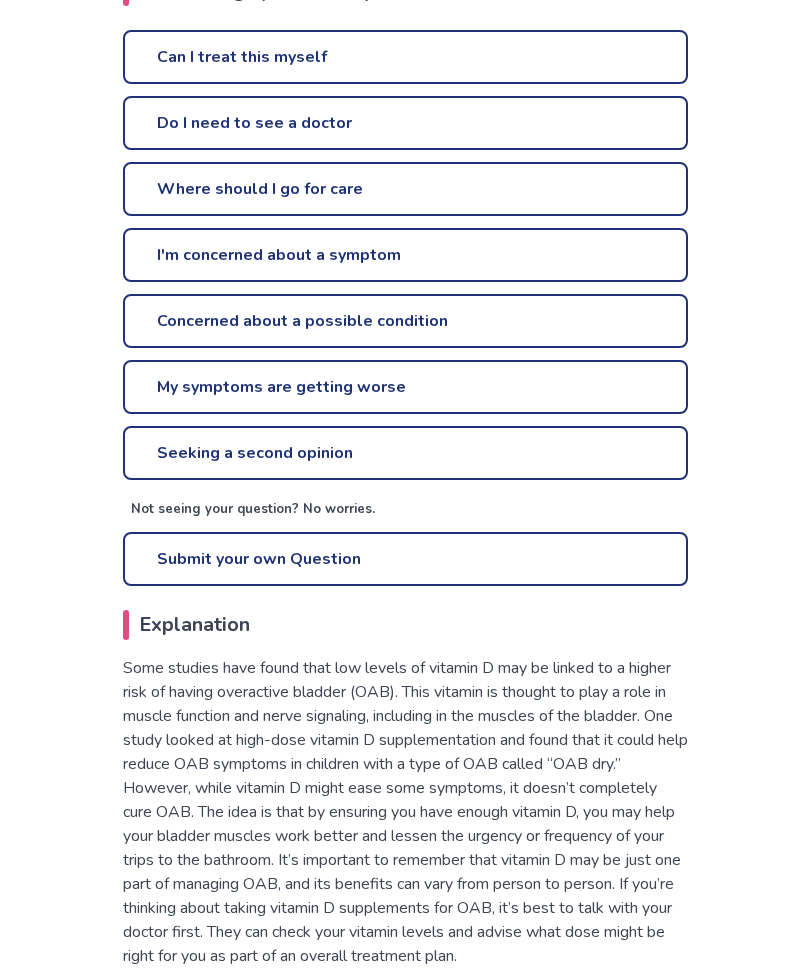 scroll, scrollTop: 509, scrollLeft: 0, axis: vertical 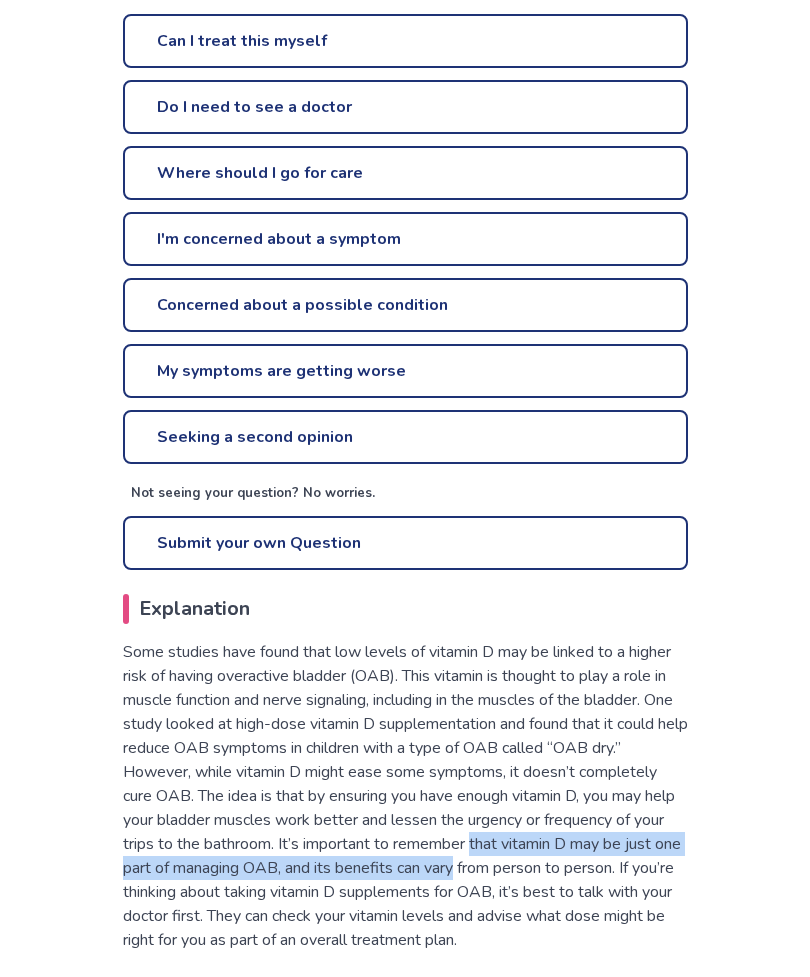 click on "Our Services Symptom Checker Doctor’s Note Checkup Medical Information Symptoms Diseases Helpful Resources How Ubie's Medical AI Works Medical Content Editorial Policy Clinical Data Sources Supervising Doctors Partners Corporate About Us Careers Terms of Use Security Policy Privacy Policy Contact Us Company Website Doctor's Note Urology Question Published on:  3/5/2025 Last Update:  6/20/2025 What vitamin stops overactive bladder? Reviewed by  Suo Lee, MD Internal Medicine Research suggests that vitamin D may help manage overactive bladder symptoms, but it is not a cure that completely resolves the condition. What brings you in today? Can I treat this myself Do I need to see a doctor Where should I go for care I'm concerned about a symptom Concerned about a possible condition My symptoms are getting worse Seeking a second opinion Not seeing your question? No worries. Submit your own Question Explanation
(References) Tell your friends about us. We would love to help them too. For First Time Users Checkup" at bounding box center [405, 1557] 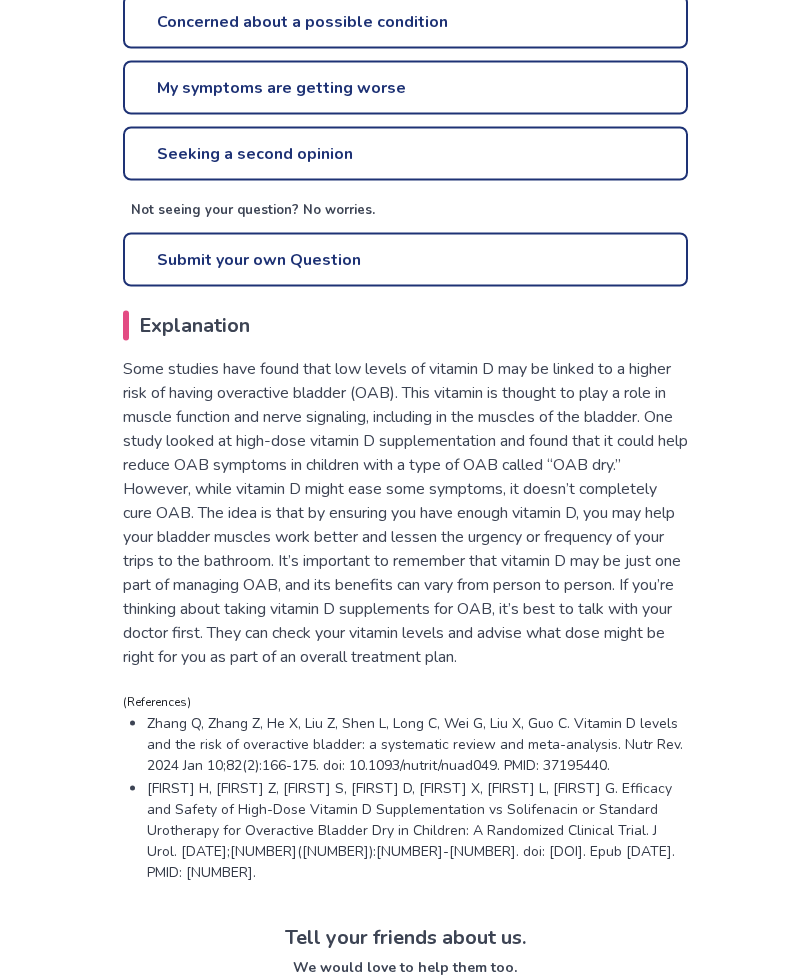 scroll, scrollTop: 793, scrollLeft: 0, axis: vertical 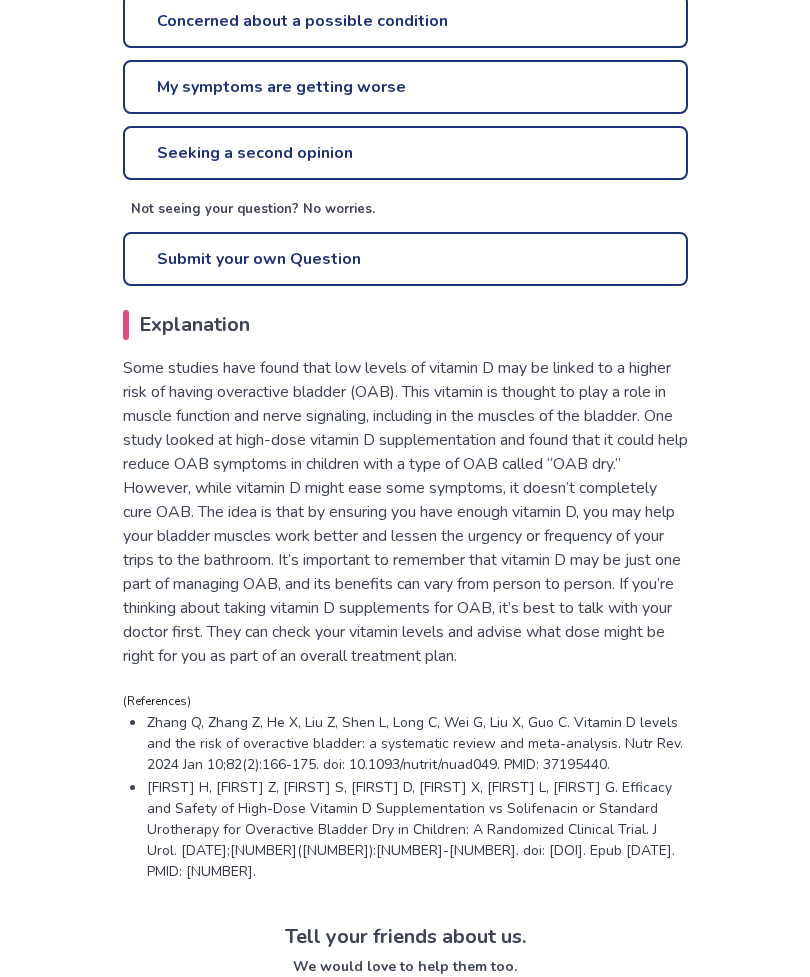 click on "Submit your own Question" at bounding box center (405, 259) 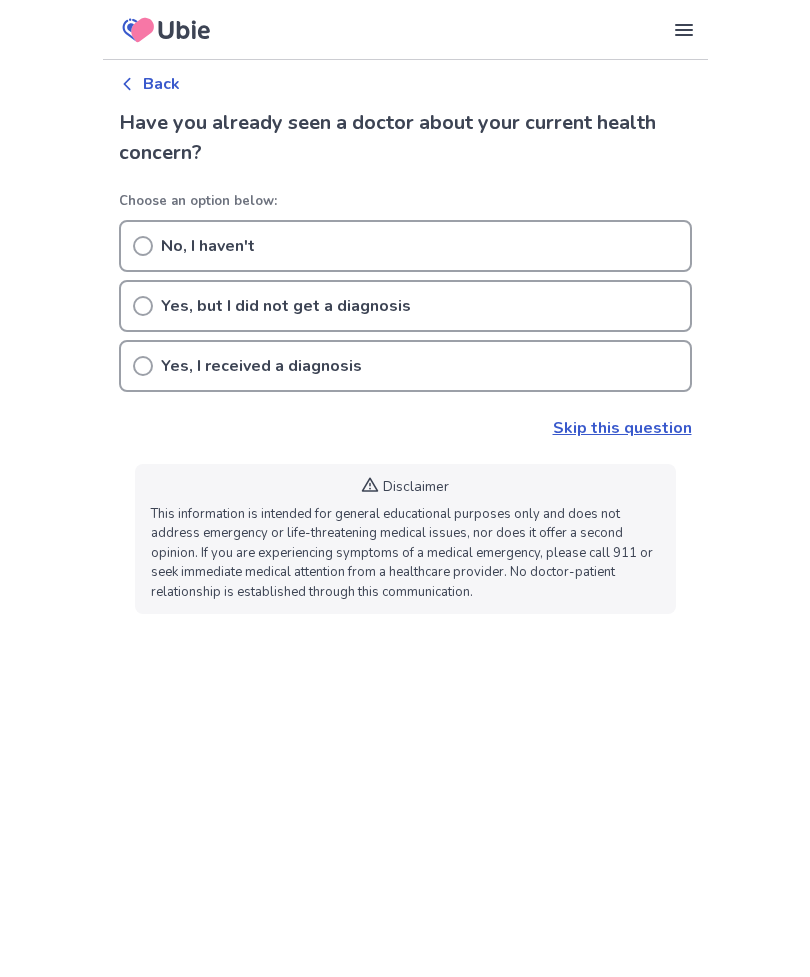 click on "Back" at bounding box center [161, 84] 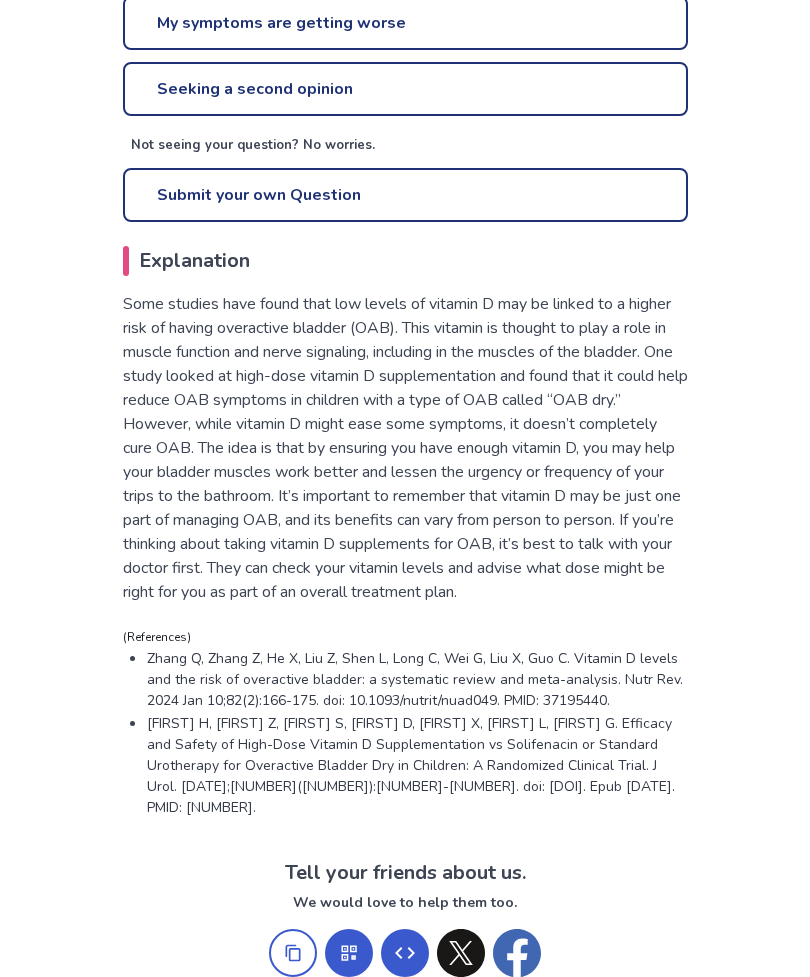 click on "Submit your own Question" at bounding box center (405, 195) 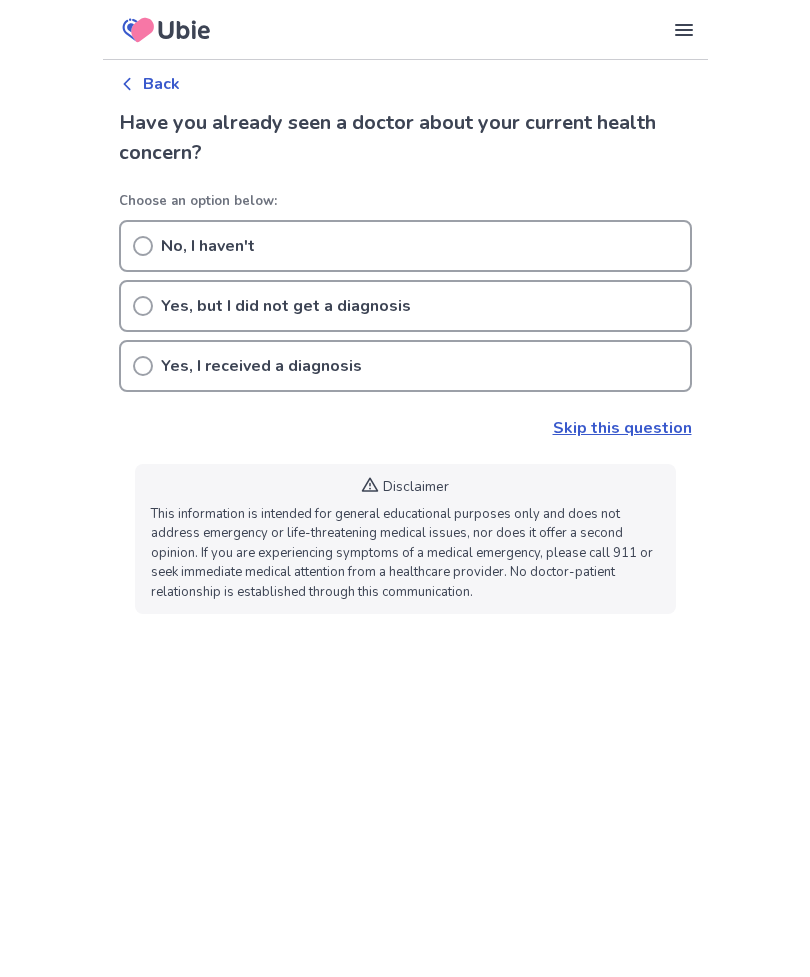 click on "Skip this question" at bounding box center (622, 428) 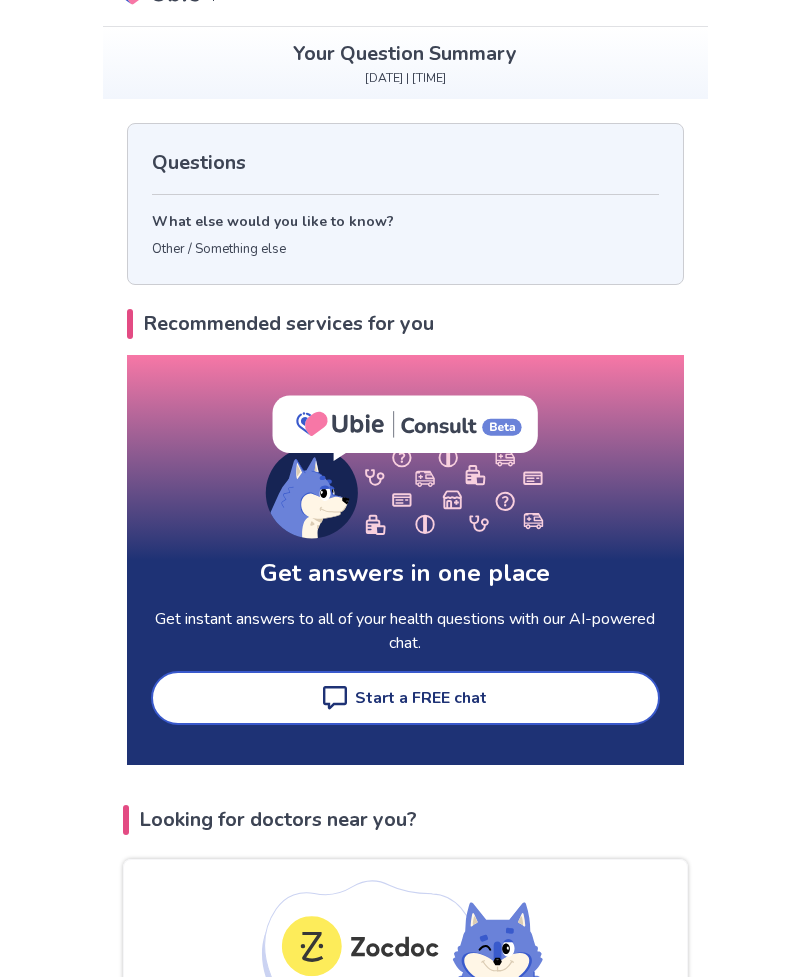 scroll, scrollTop: 0, scrollLeft: 0, axis: both 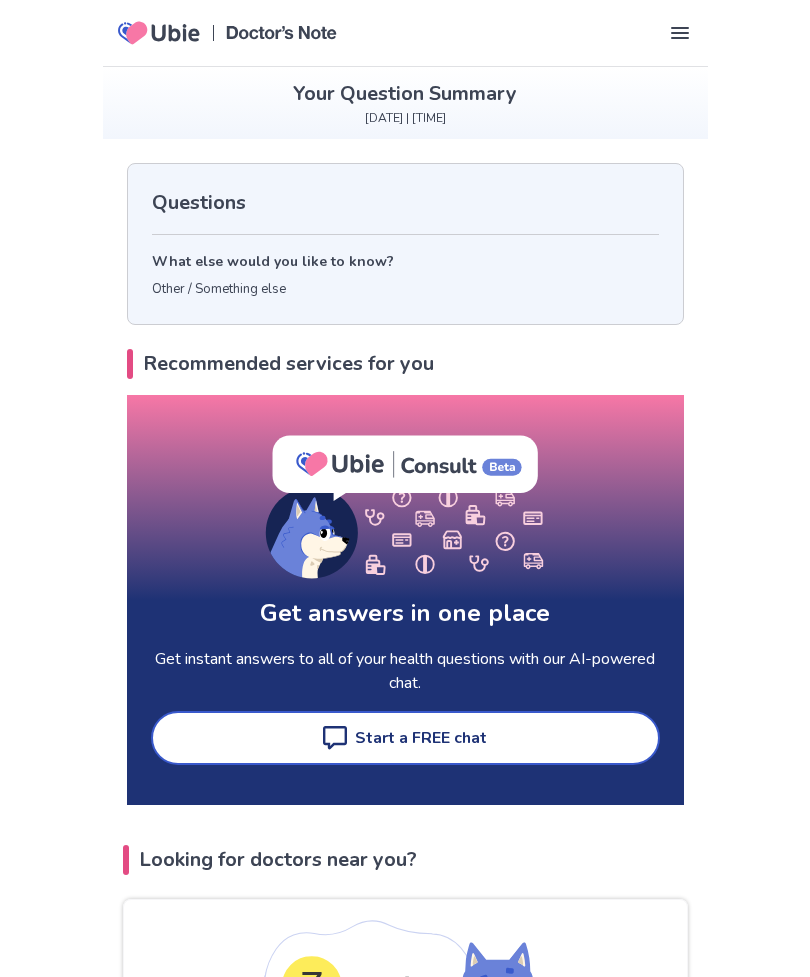 click on "Questions" at bounding box center [405, 203] 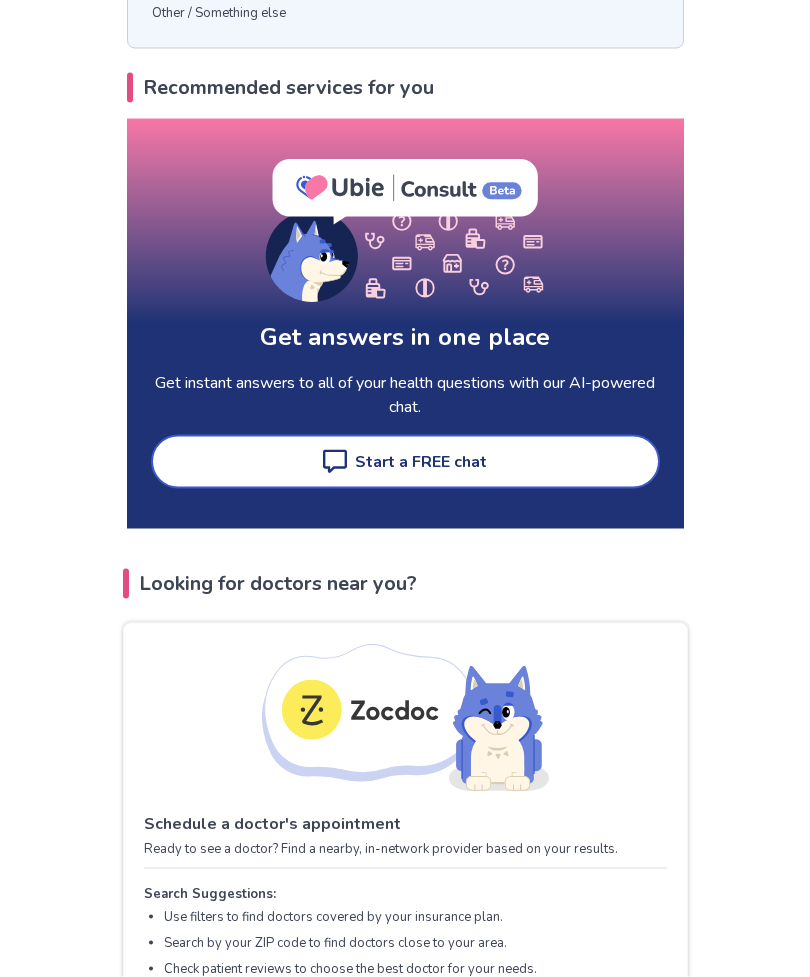 scroll, scrollTop: 277, scrollLeft: 0, axis: vertical 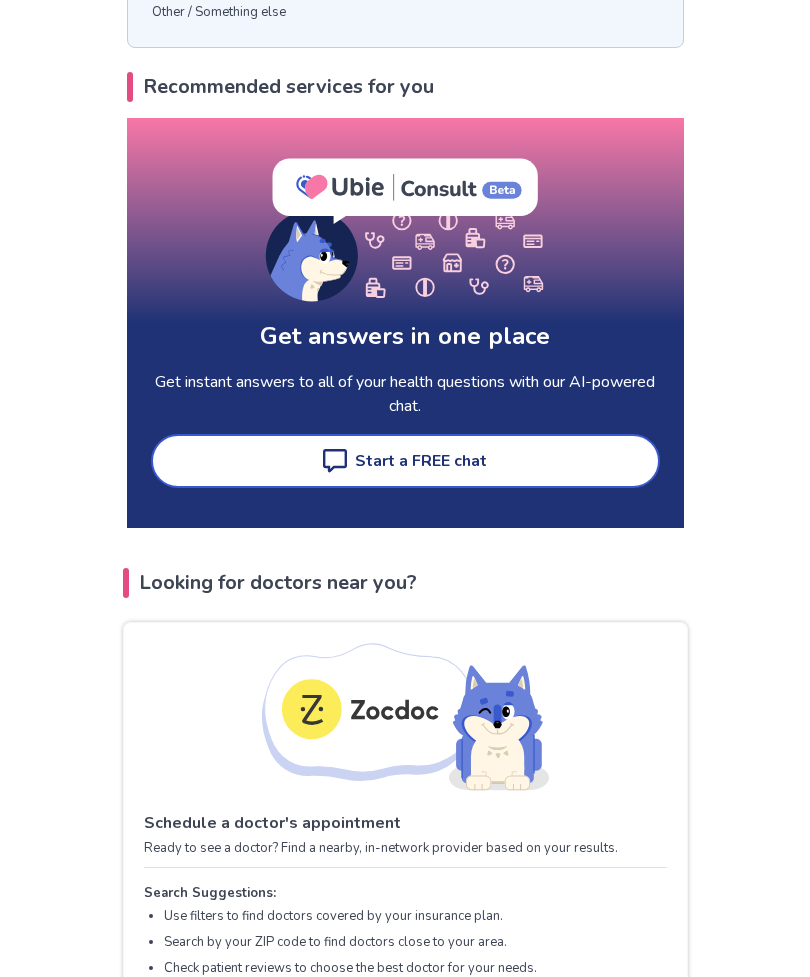 click on "Start a FREE chat" at bounding box center [421, 461] 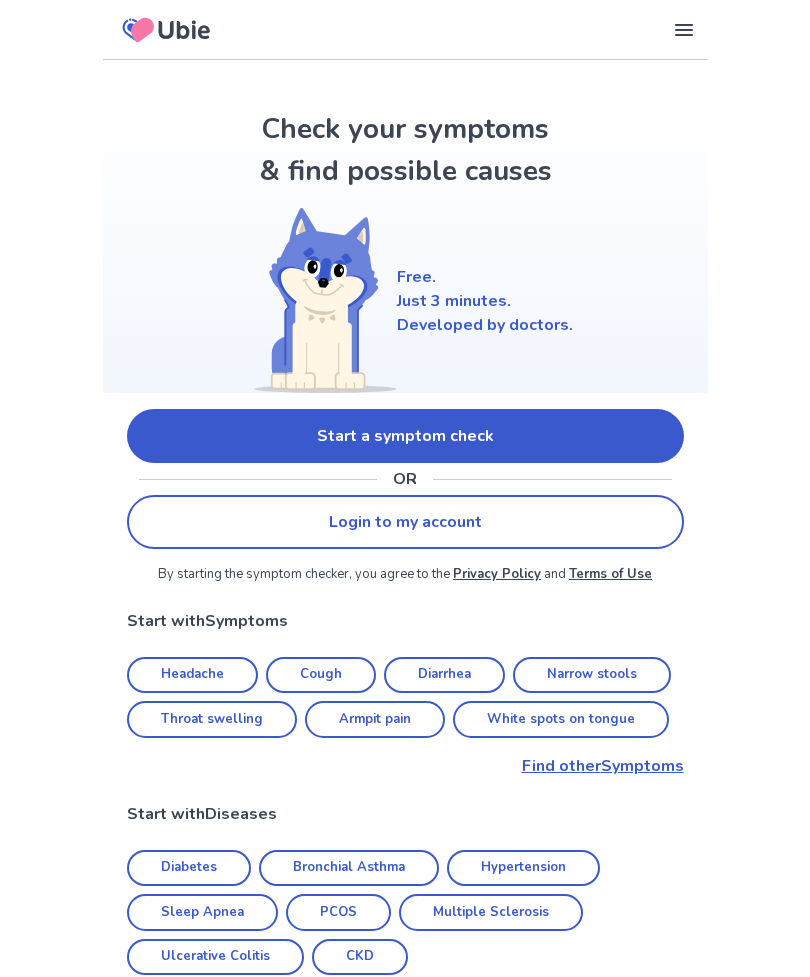 scroll, scrollTop: 0, scrollLeft: 0, axis: both 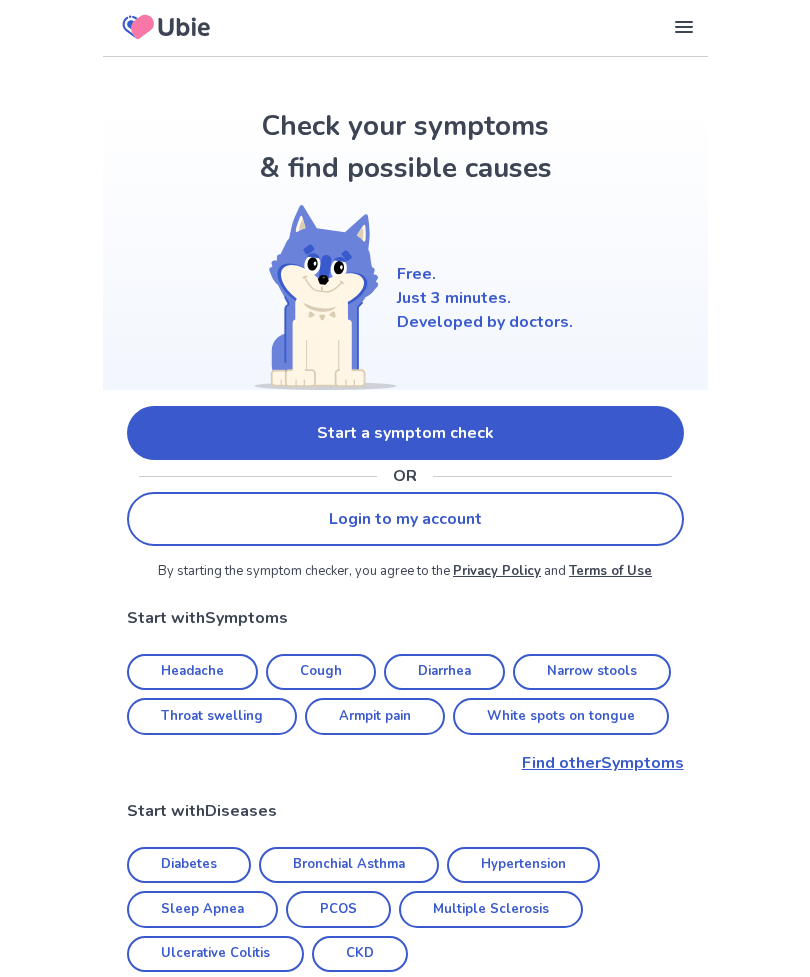 click 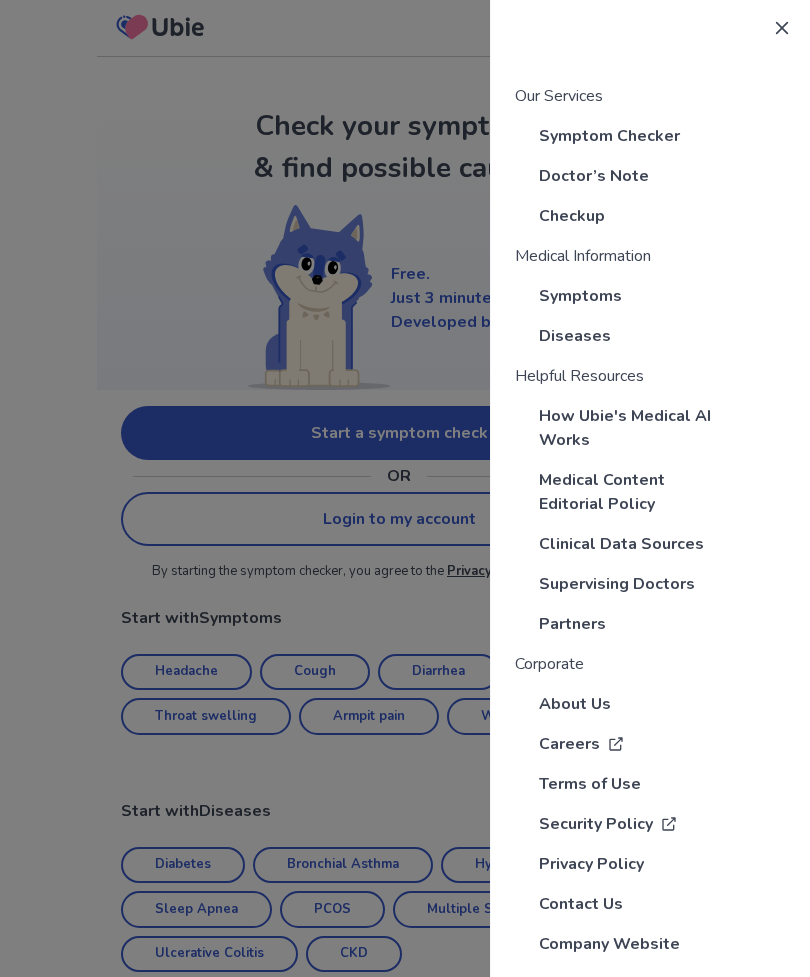 click on "About Us" at bounding box center (575, 704) 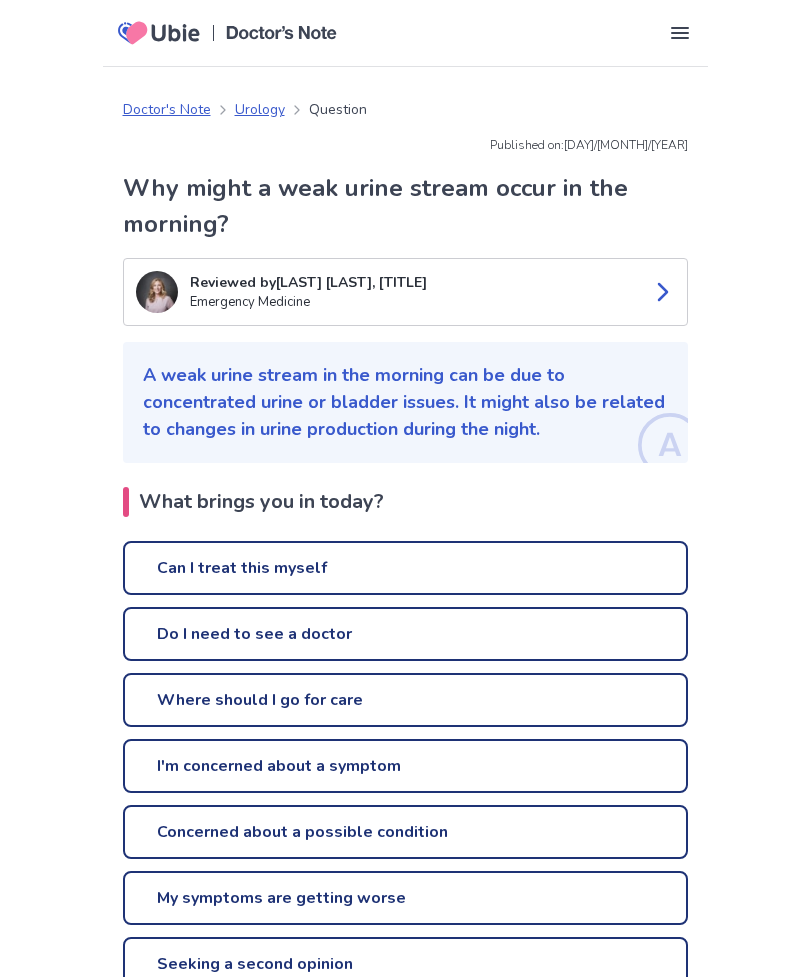 scroll, scrollTop: 0, scrollLeft: 0, axis: both 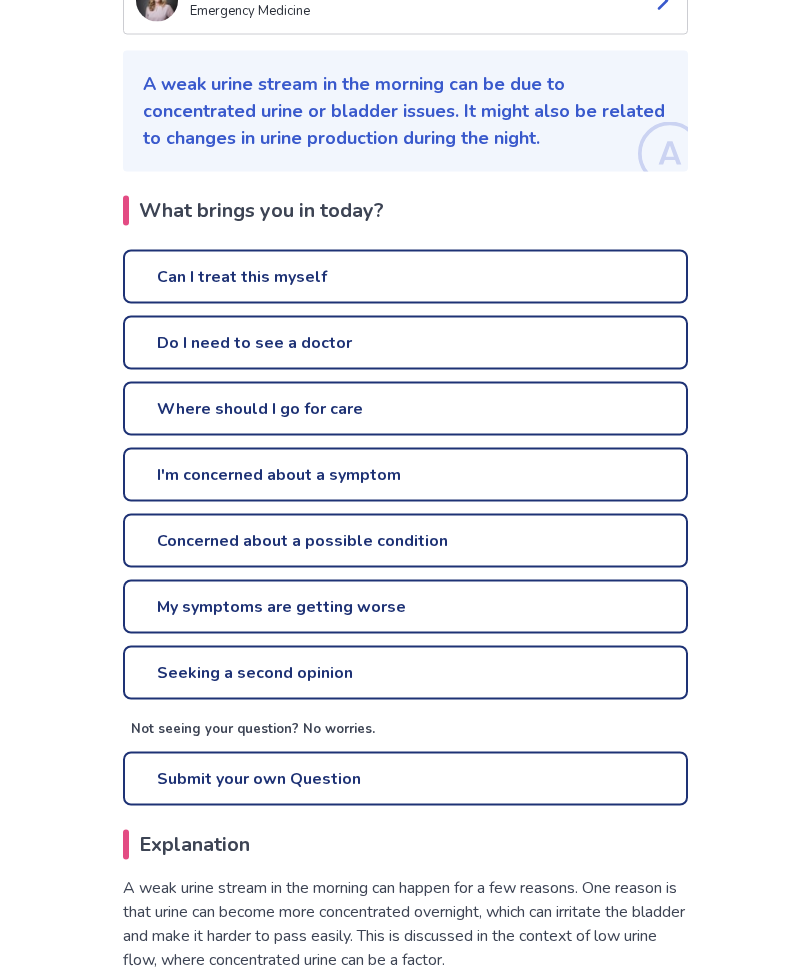 click on "I'm concerned about a symptom" at bounding box center (405, 475) 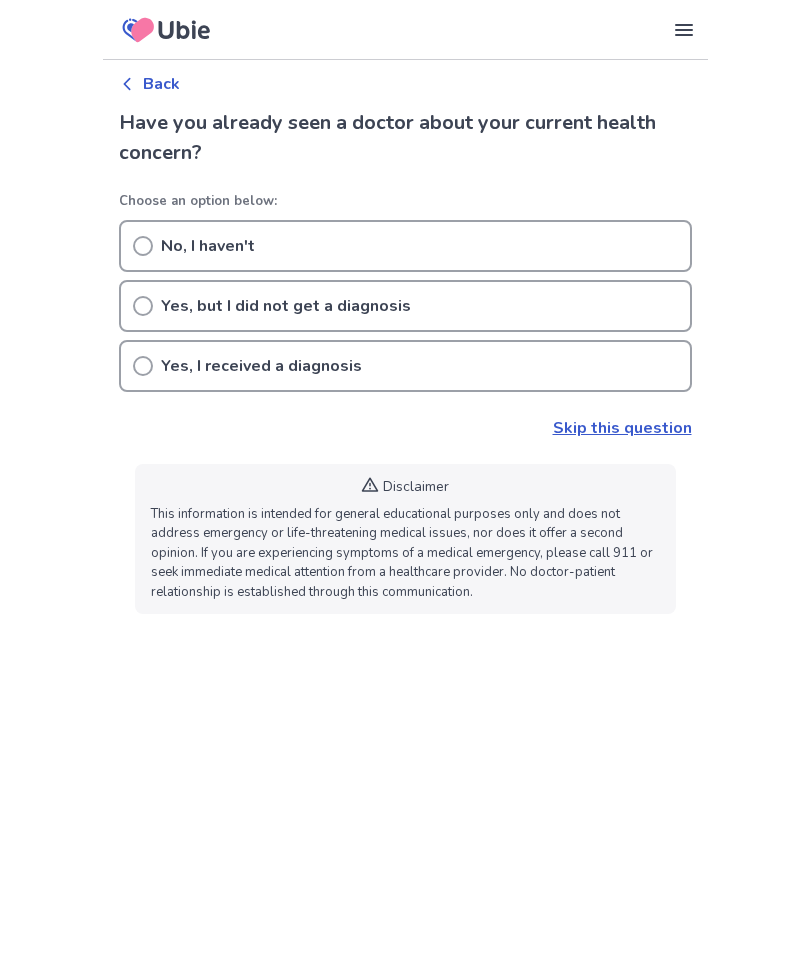 click on "Skip this question" at bounding box center (622, 428) 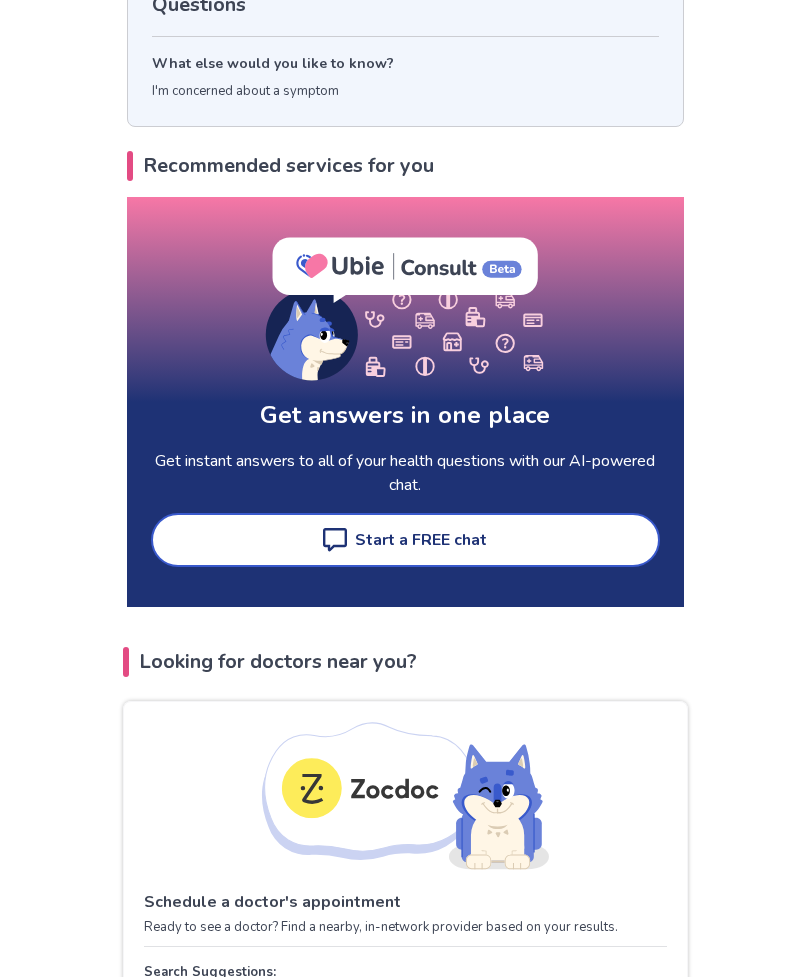scroll, scrollTop: 196, scrollLeft: 0, axis: vertical 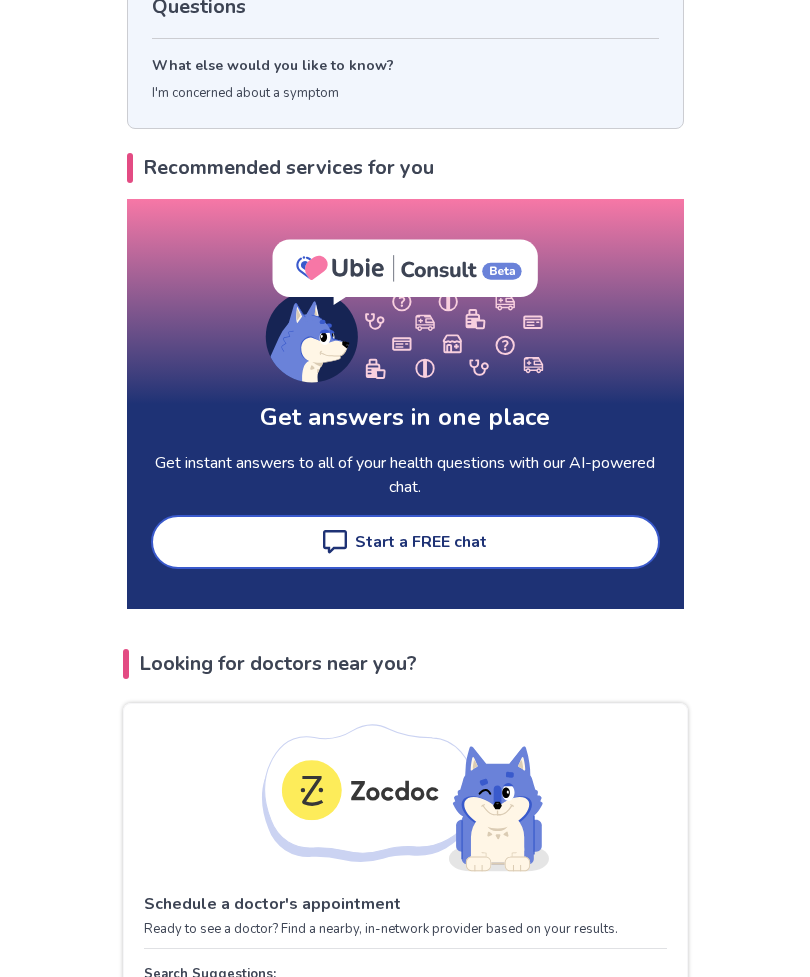 click on "Start a FREE chat" at bounding box center (421, 542) 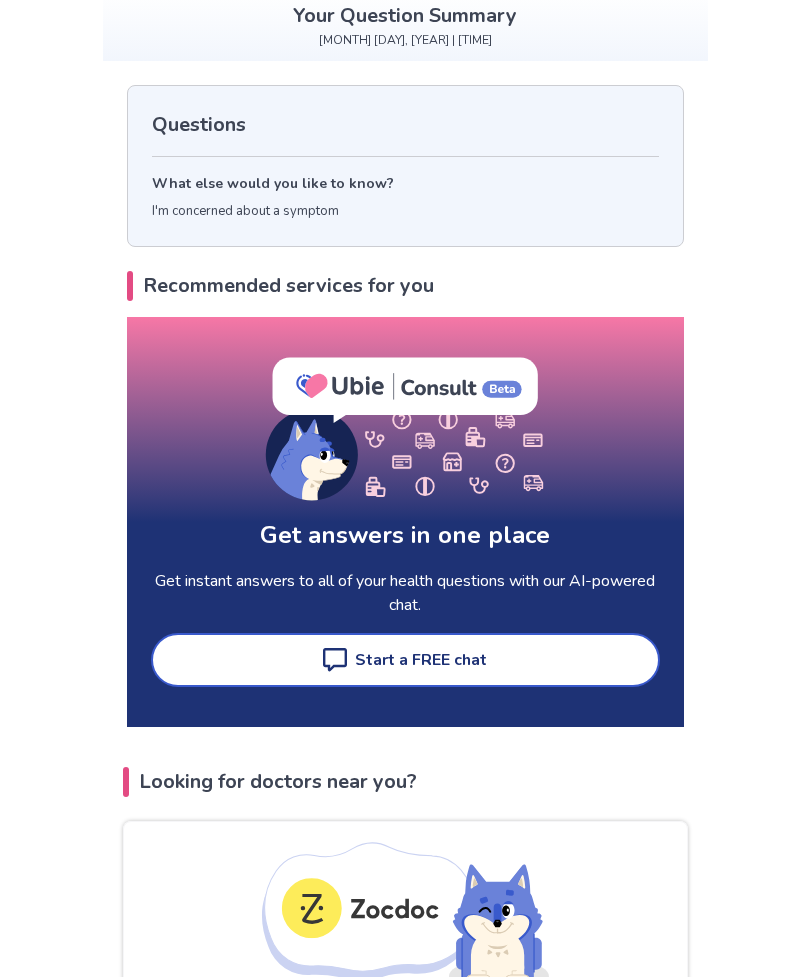 scroll, scrollTop: 0, scrollLeft: 0, axis: both 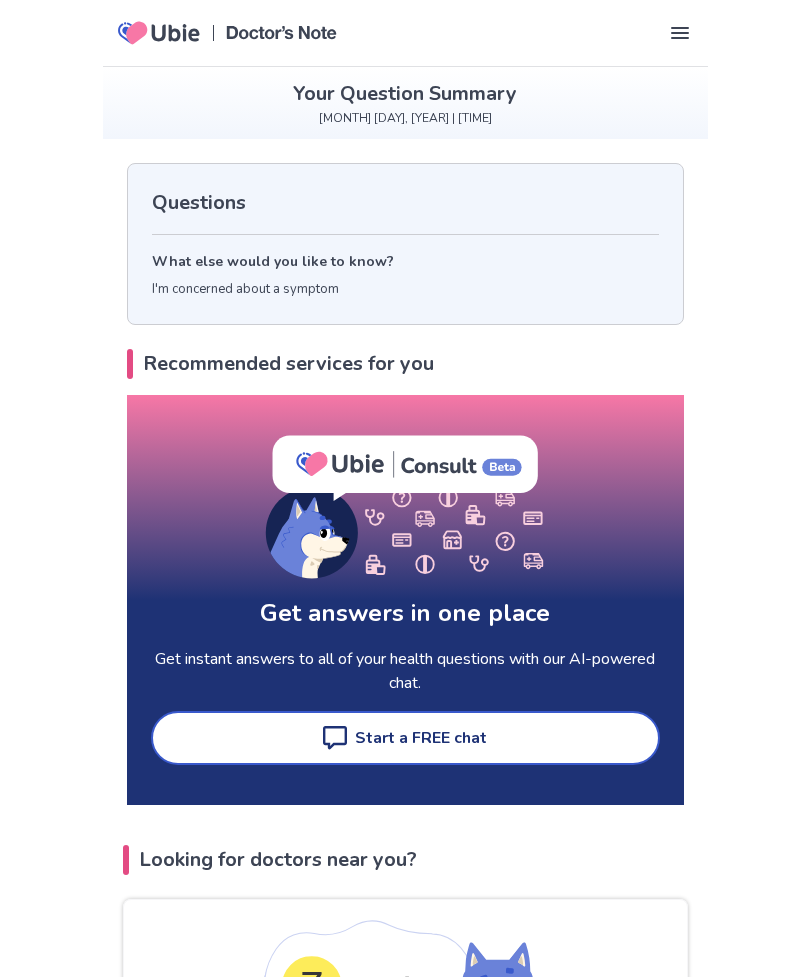 click 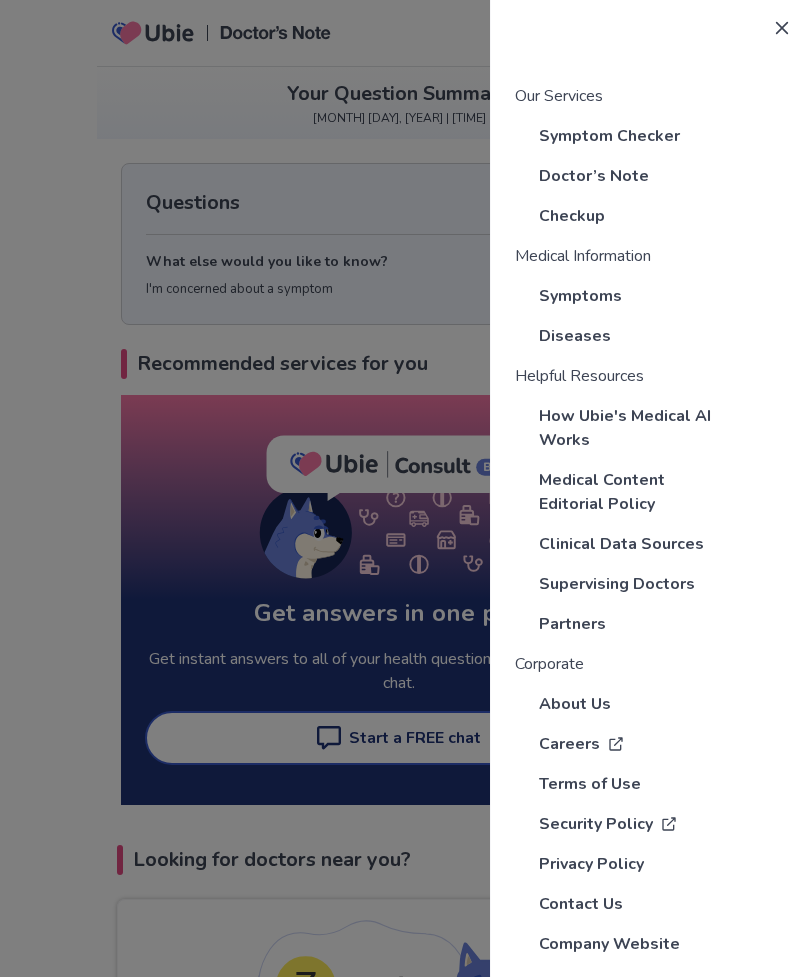 click at bounding box center (782, 28) 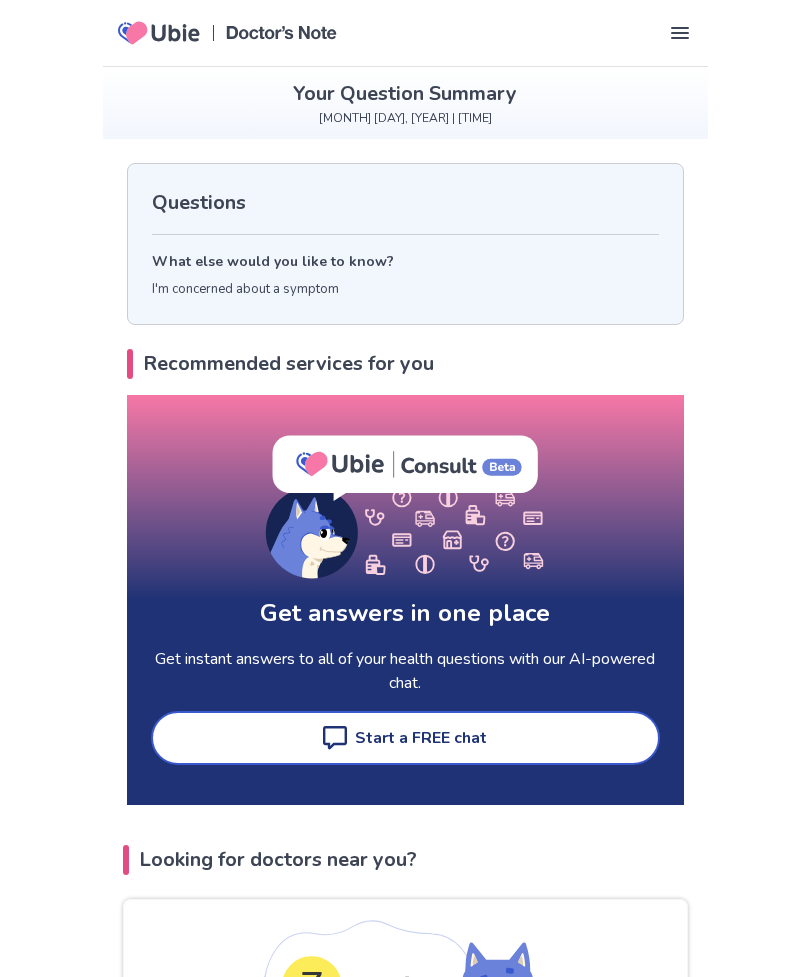 click 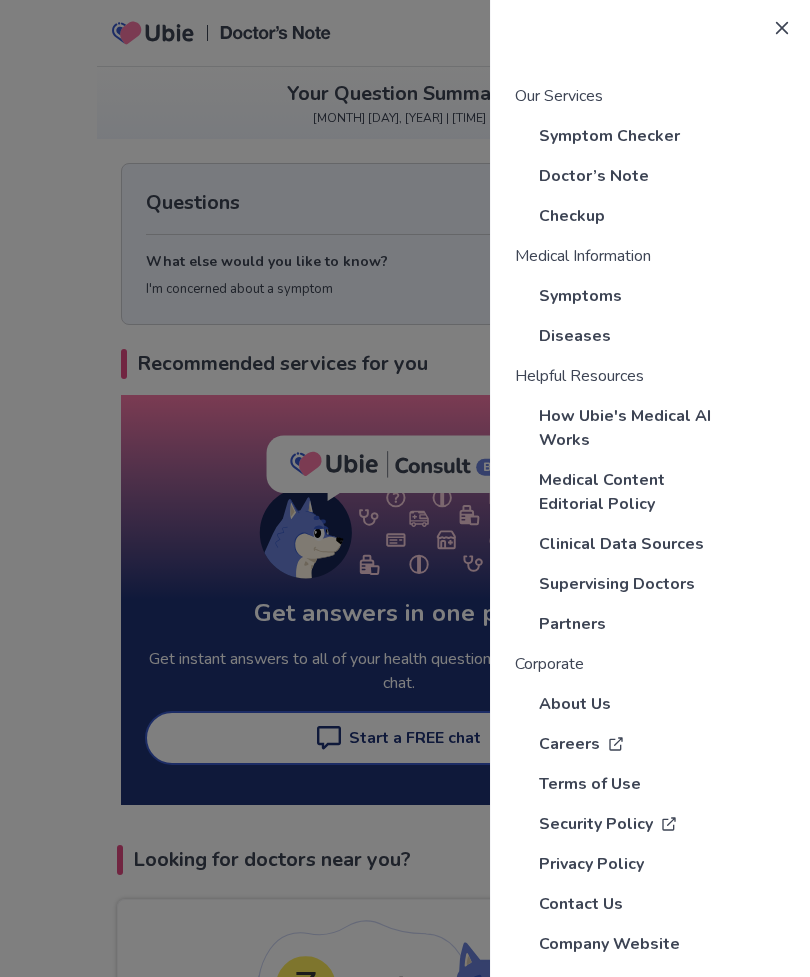 click 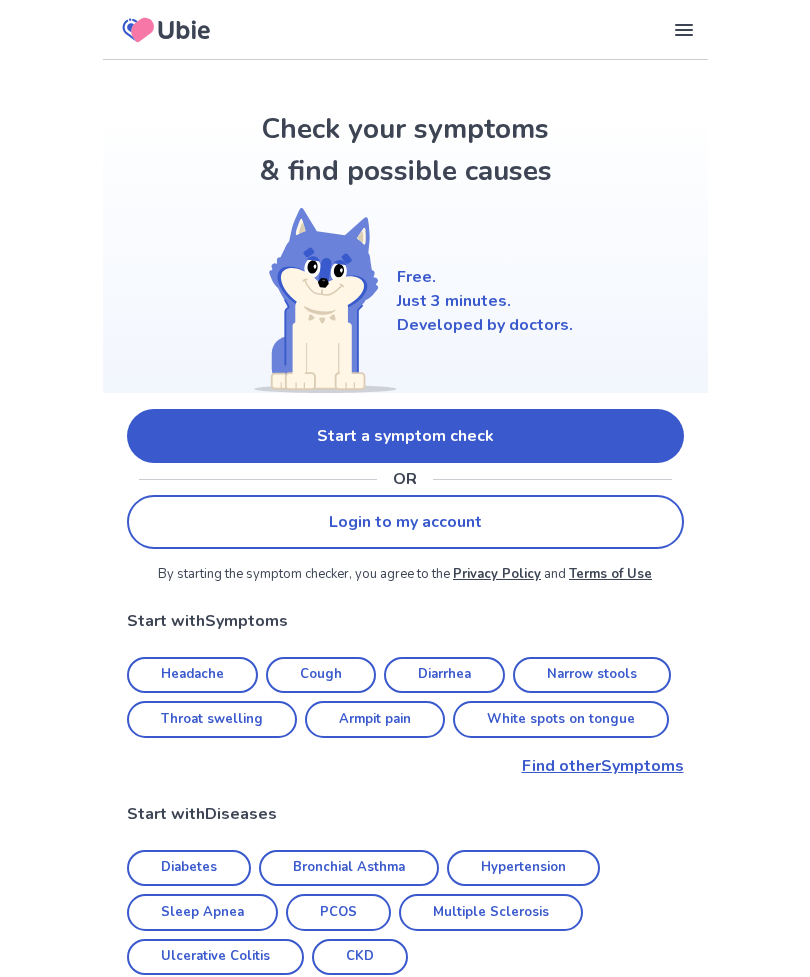 scroll, scrollTop: 0, scrollLeft: 0, axis: both 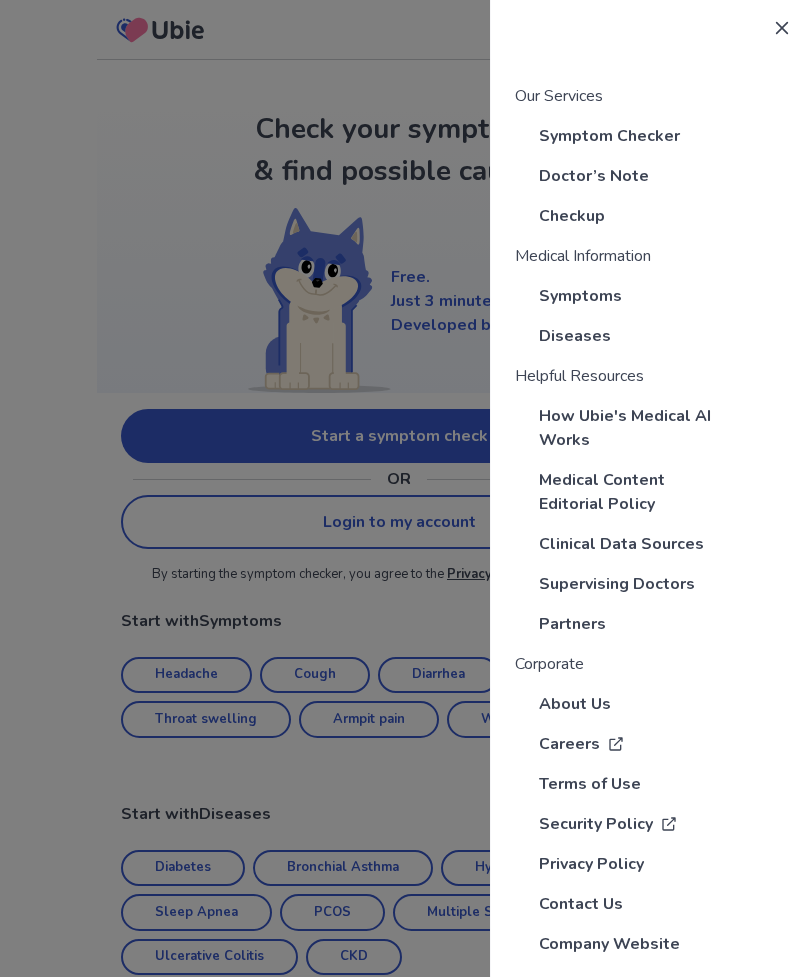 click at bounding box center (782, 28) 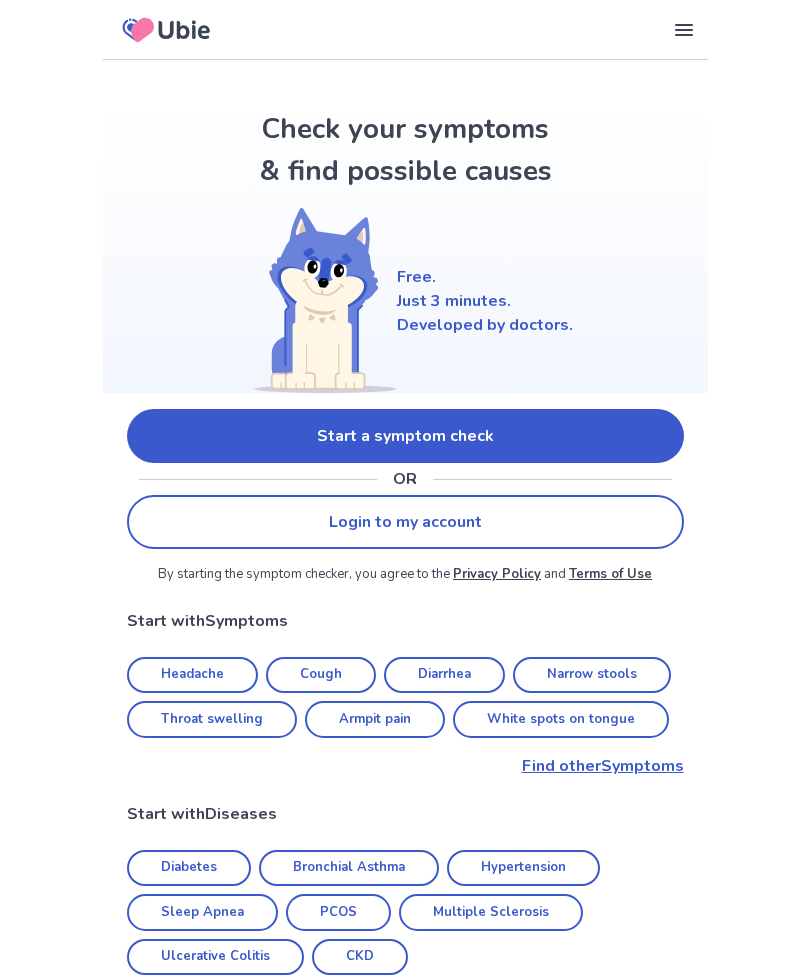 click on "Find other  Symptoms" at bounding box center (405, 766) 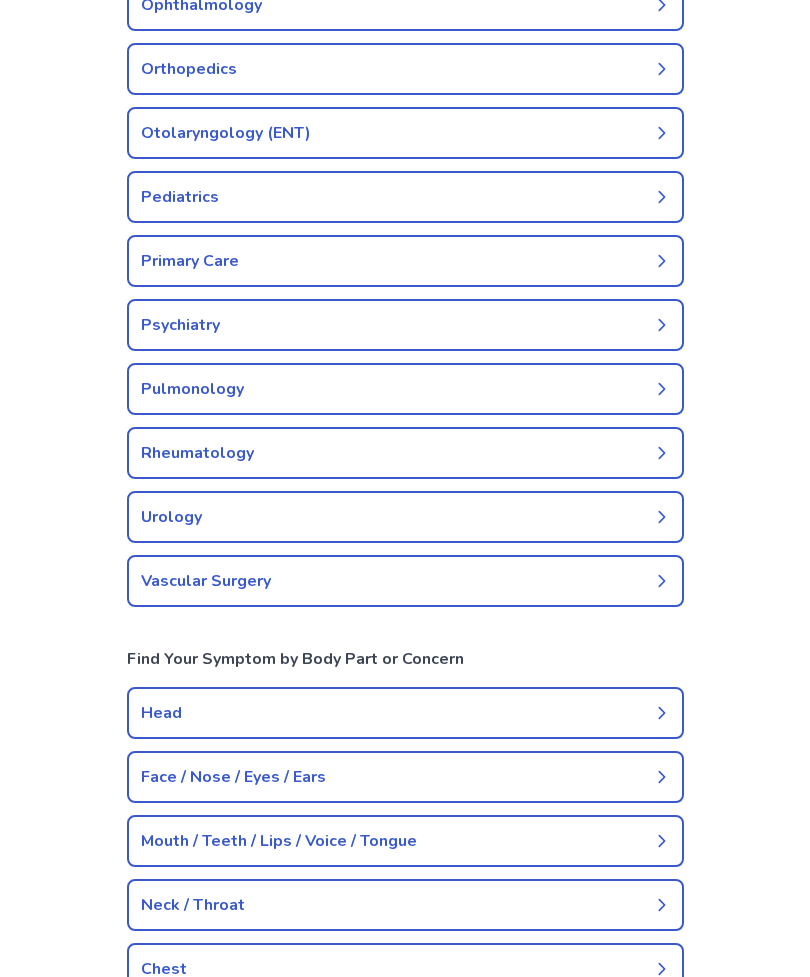 scroll, scrollTop: 1401, scrollLeft: 0, axis: vertical 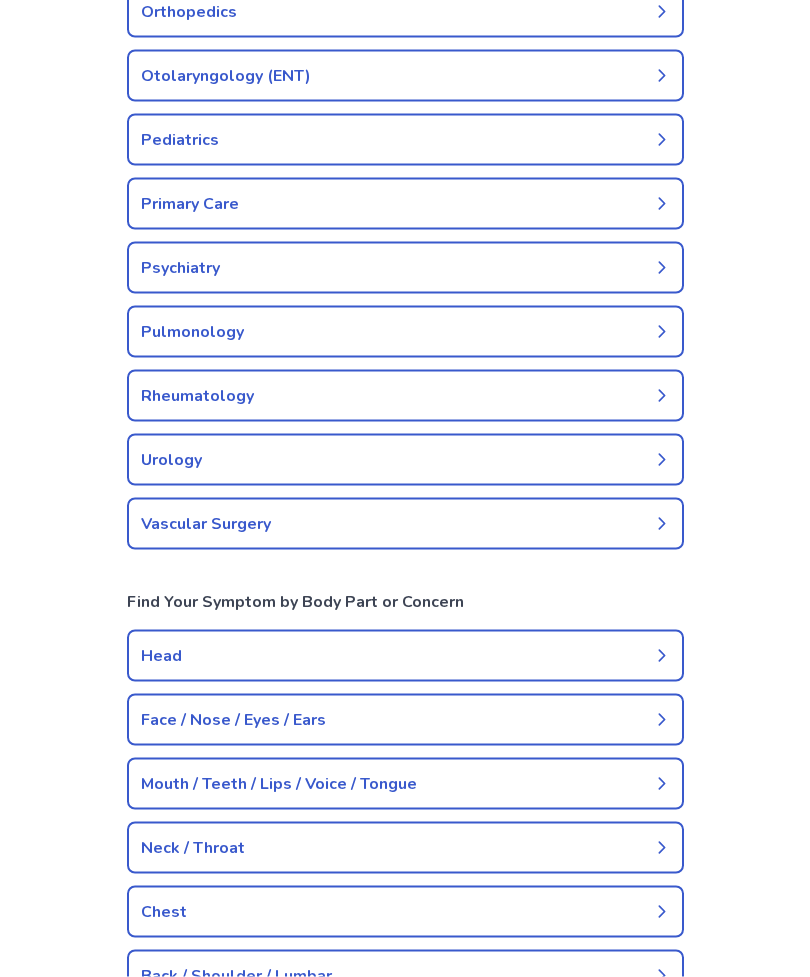 click on "Urology" at bounding box center [405, 460] 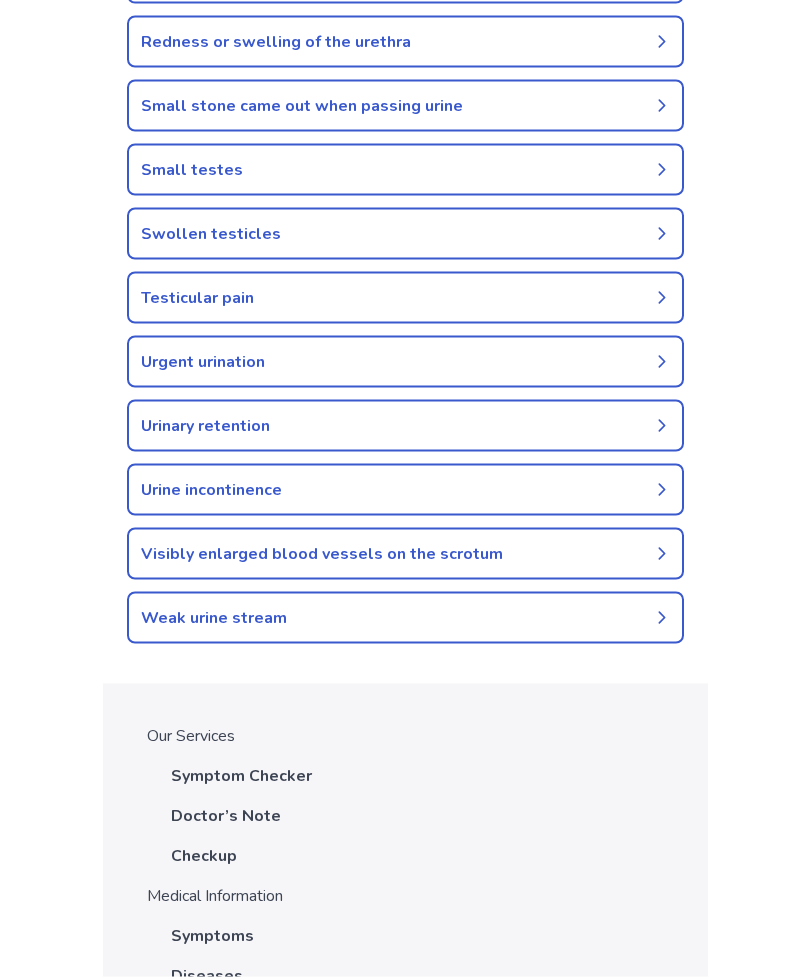 scroll, scrollTop: 2007, scrollLeft: 0, axis: vertical 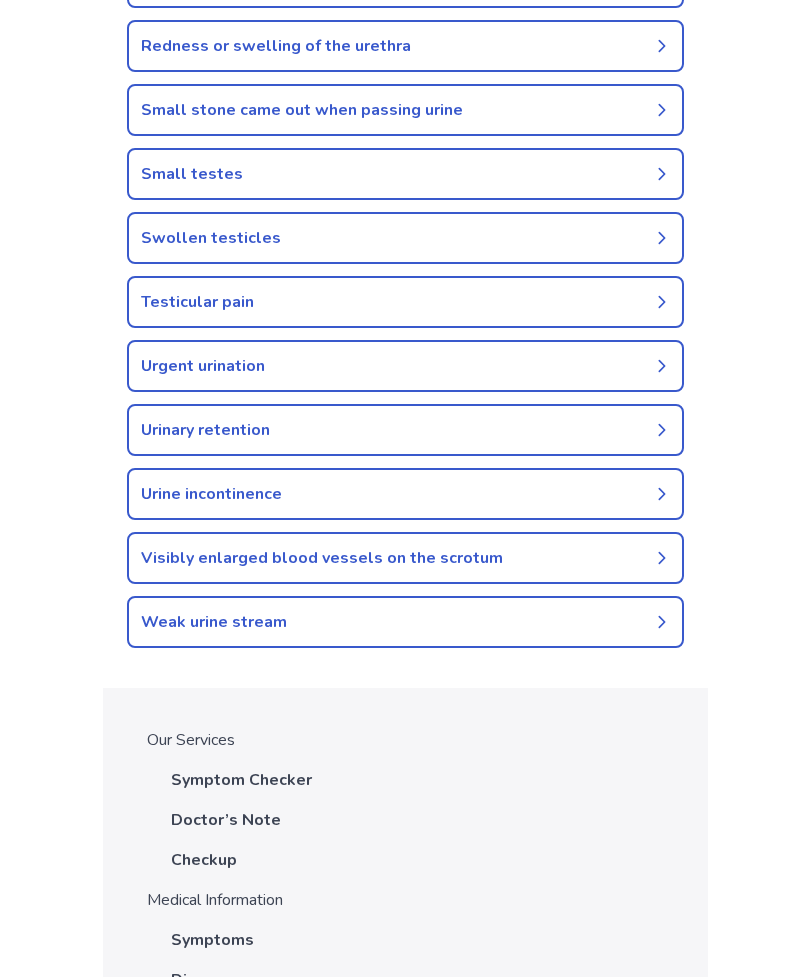 click on "Urinary retention" at bounding box center (405, 430) 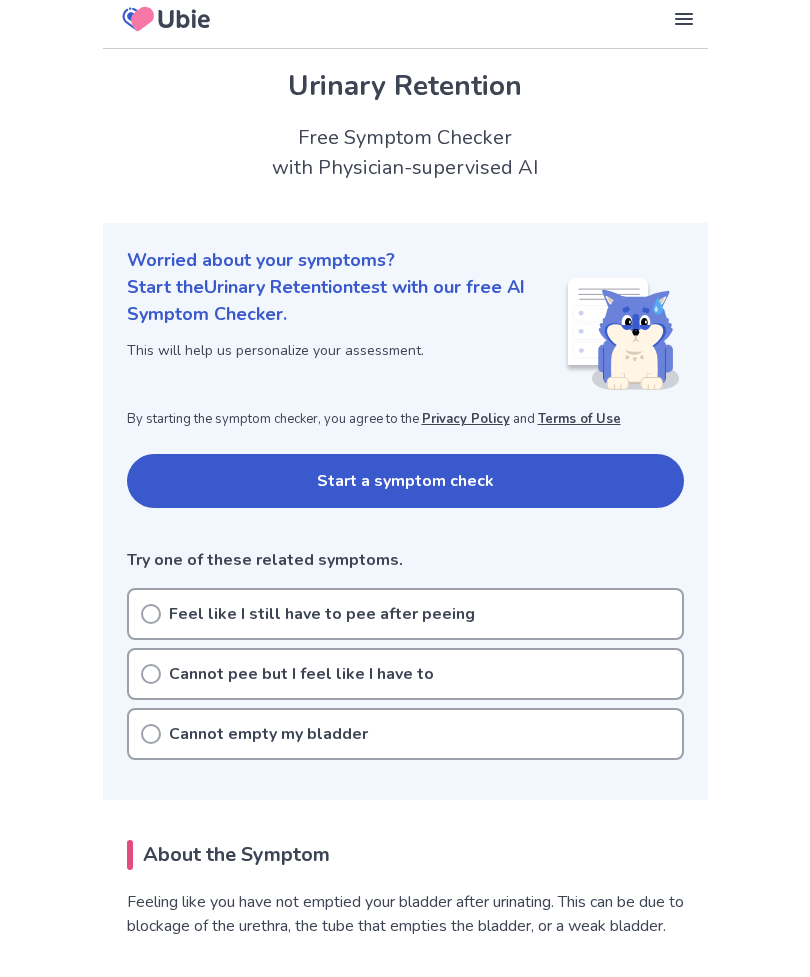 scroll, scrollTop: 0, scrollLeft: 0, axis: both 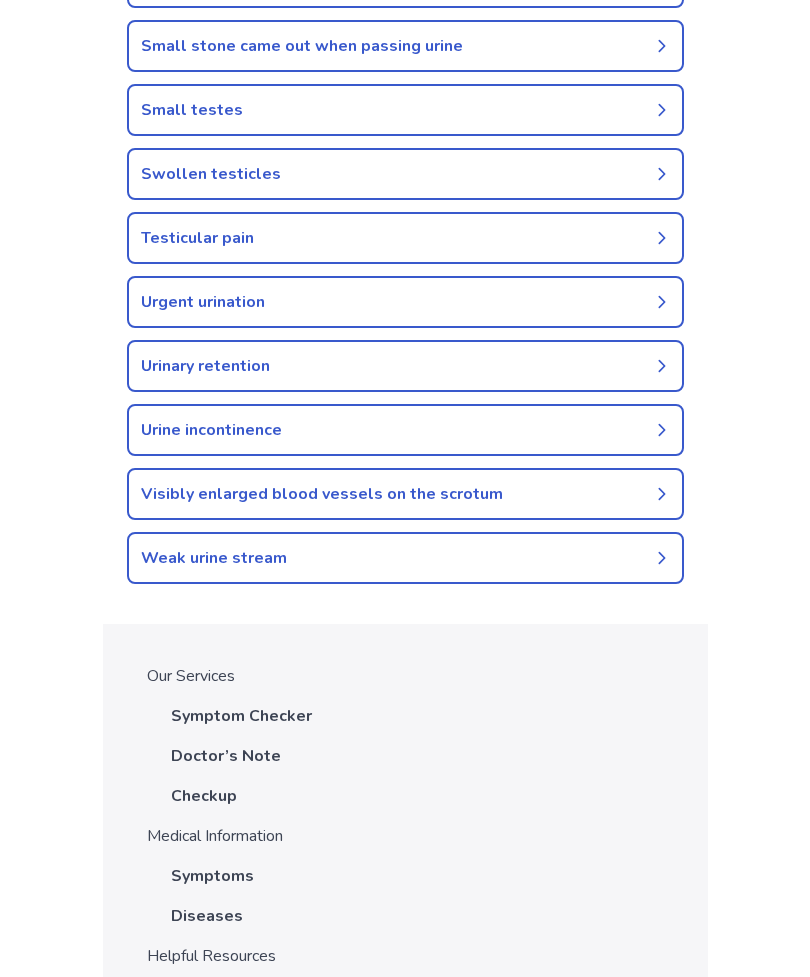 click on "Urgent urination" at bounding box center (405, 302) 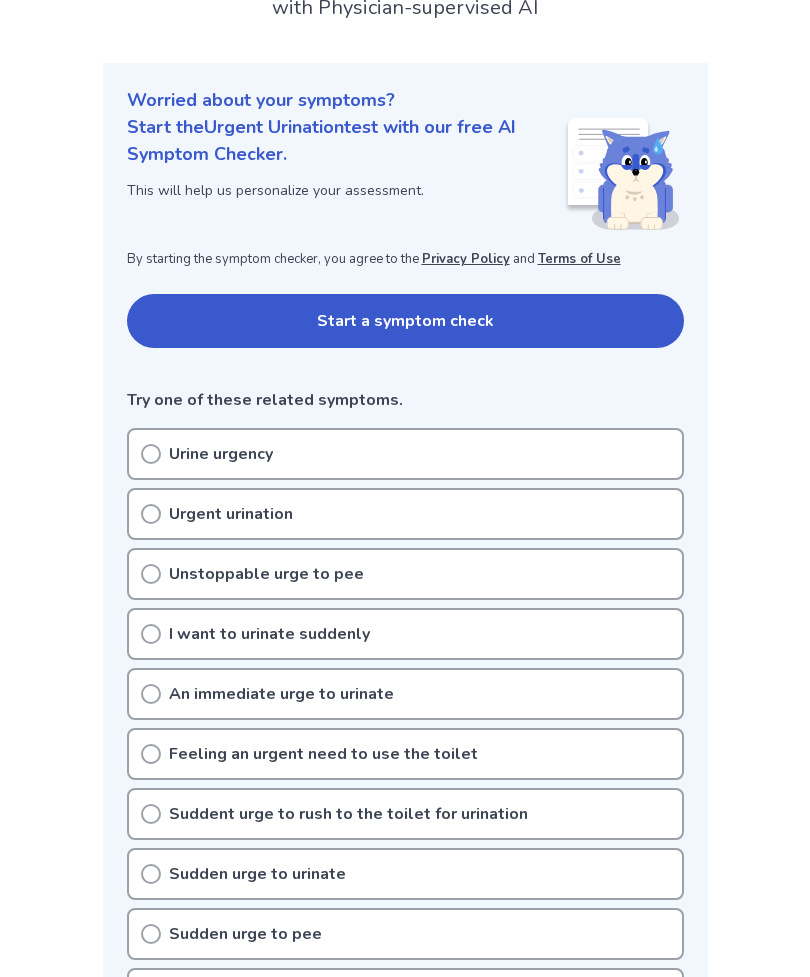 scroll, scrollTop: 143, scrollLeft: 0, axis: vertical 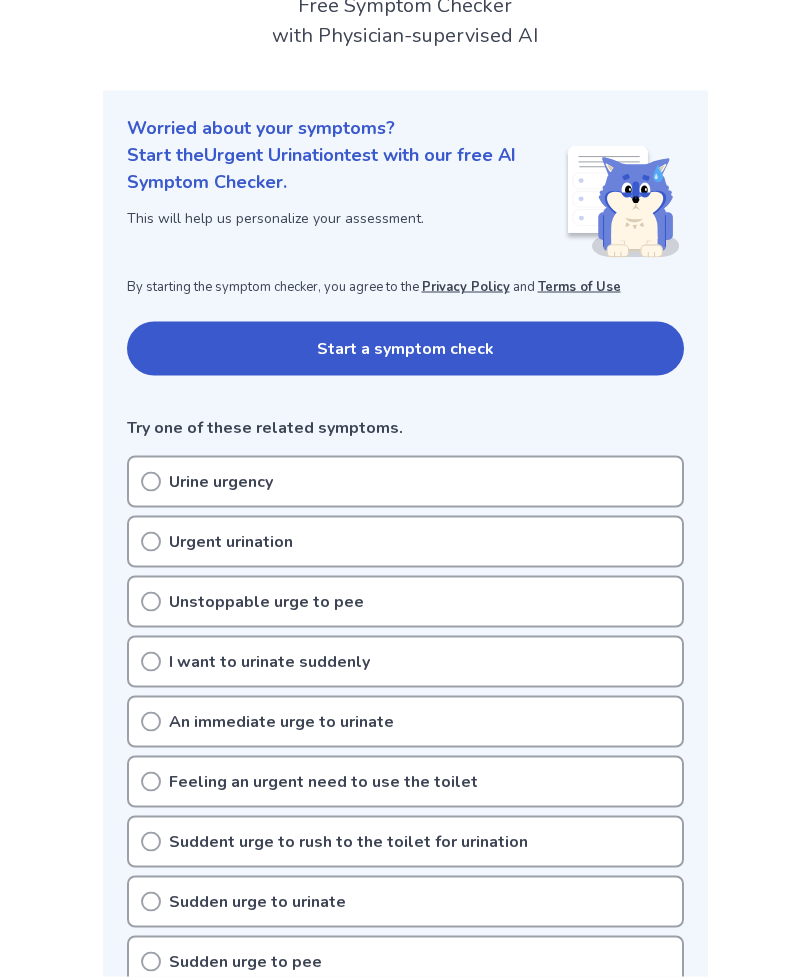 click on "Start a symptom check" at bounding box center [405, 349] 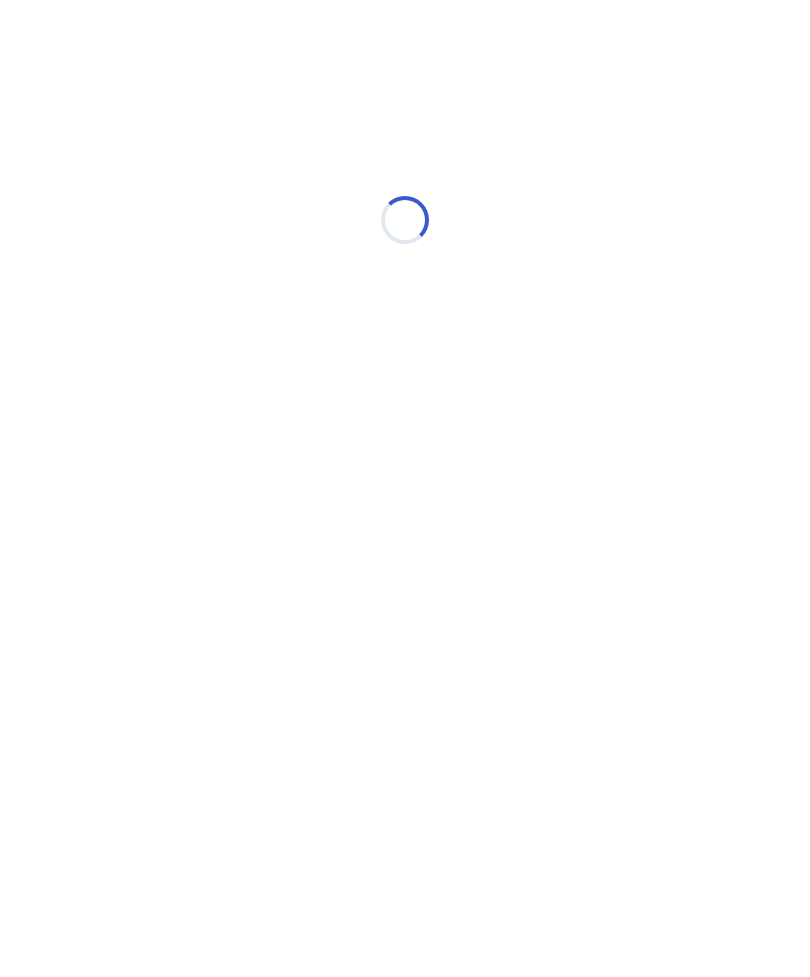 scroll, scrollTop: 0, scrollLeft: 0, axis: both 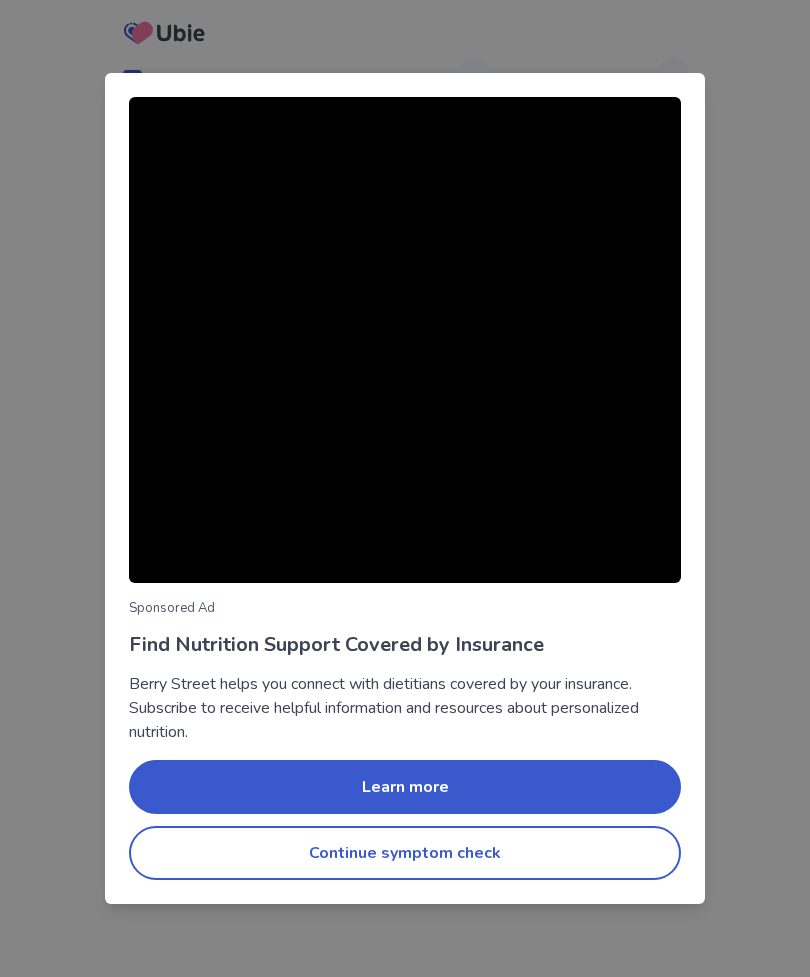 click on "Continue symptom check" at bounding box center (405, 853) 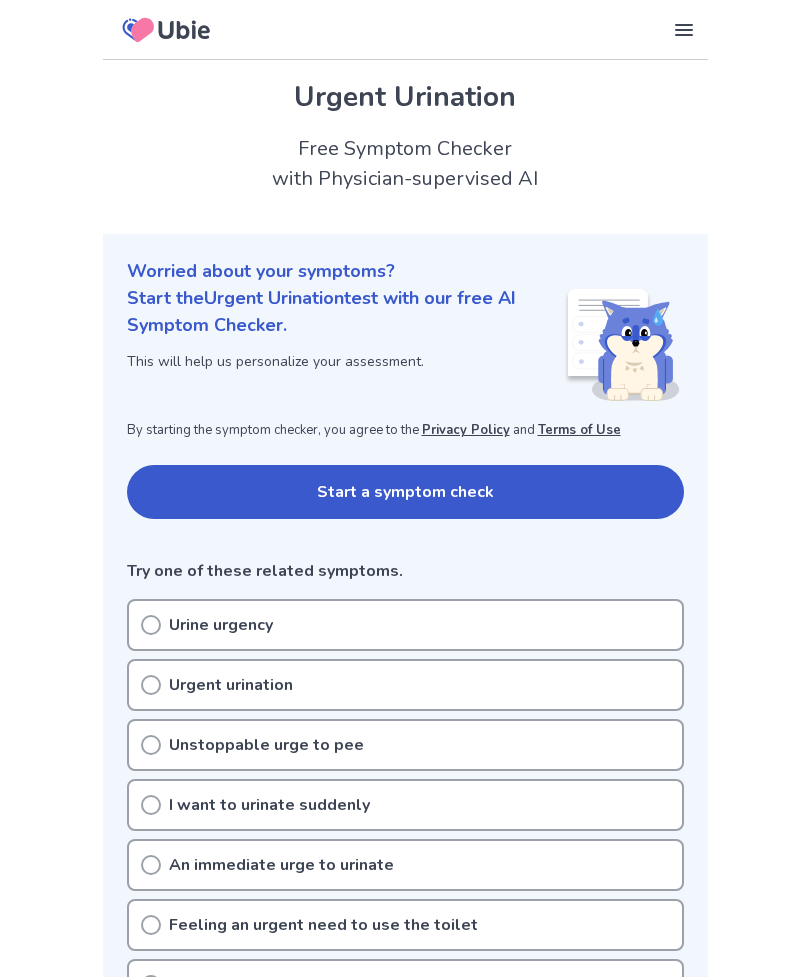 scroll, scrollTop: 208, scrollLeft: 0, axis: vertical 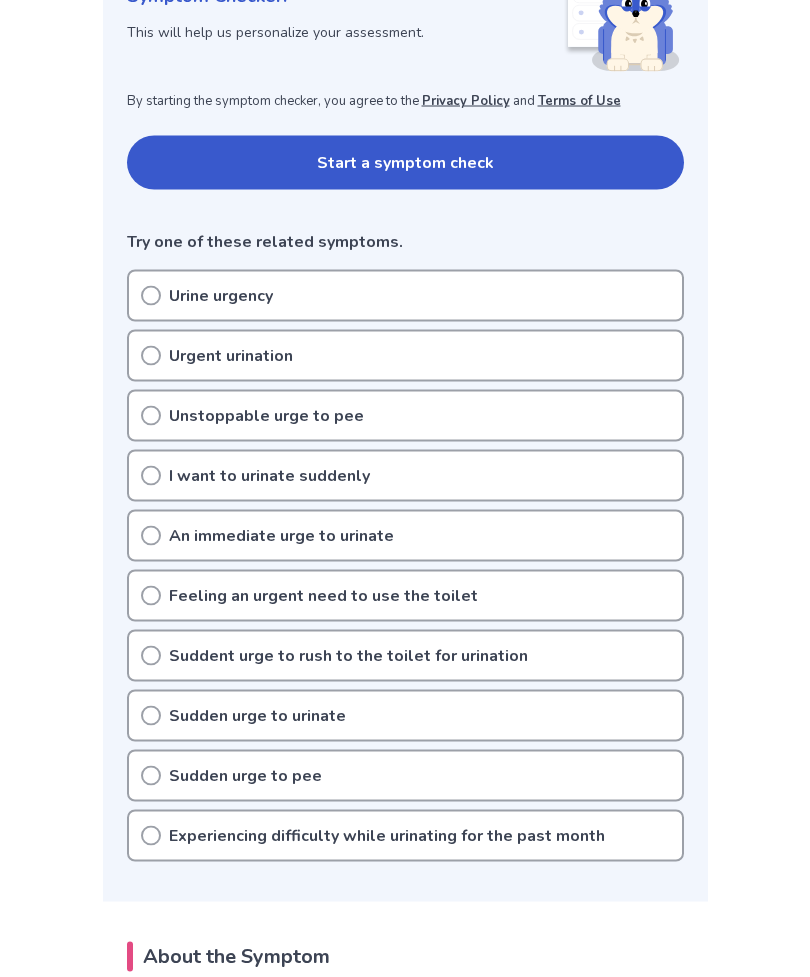 click 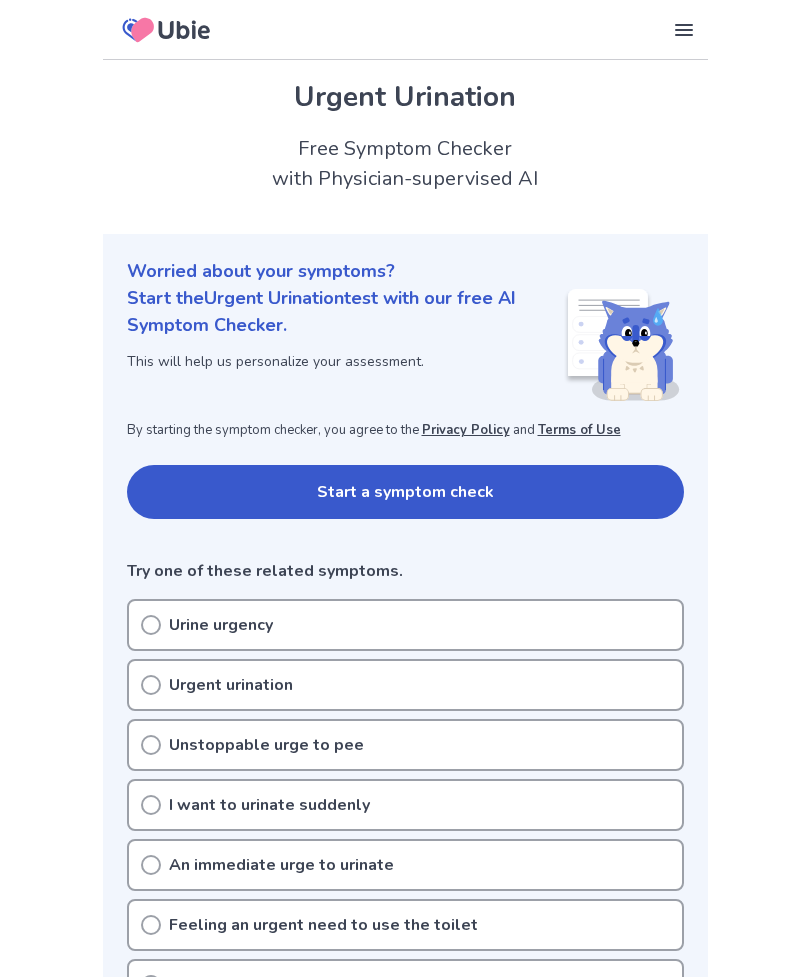 scroll, scrollTop: 394, scrollLeft: 0, axis: vertical 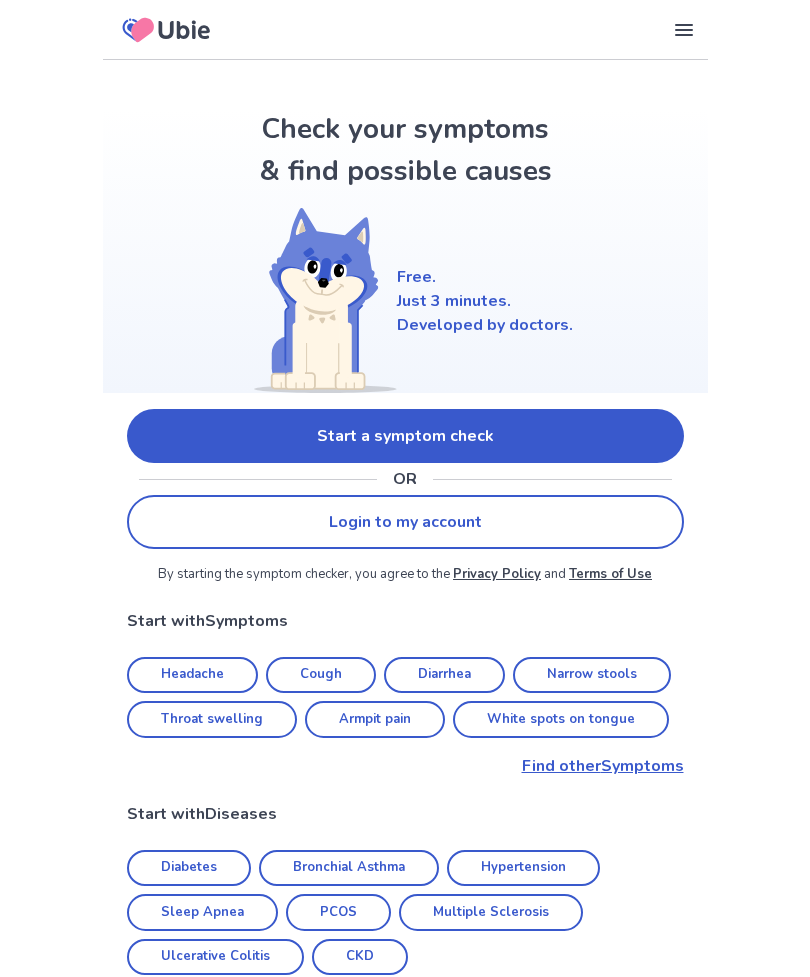 click 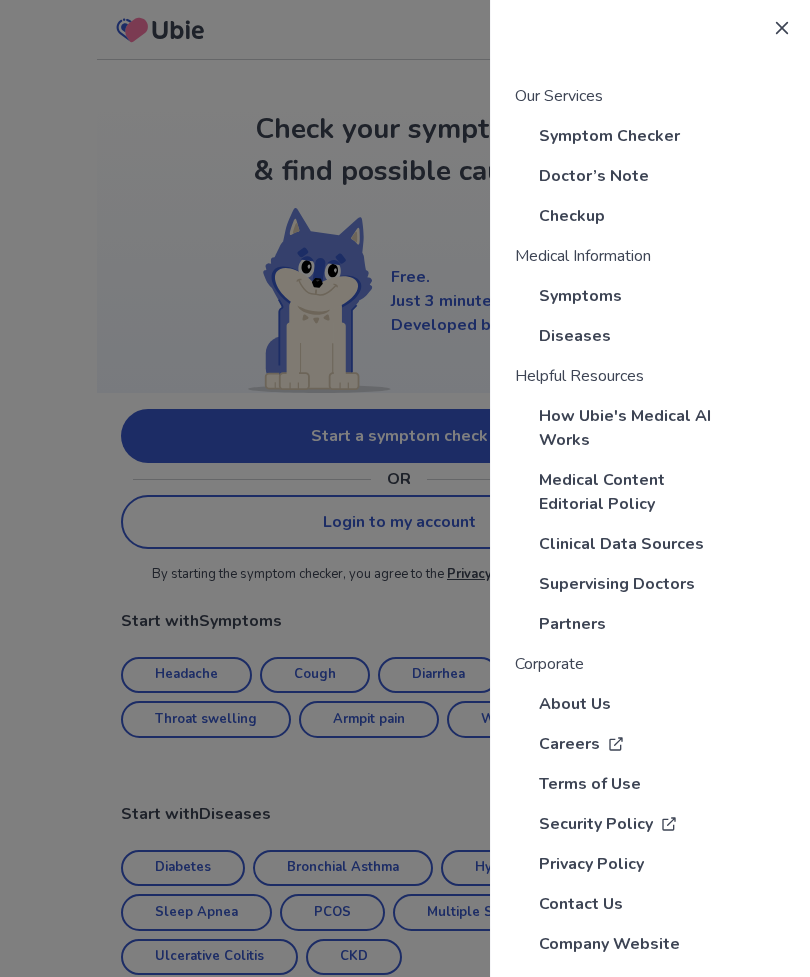 click 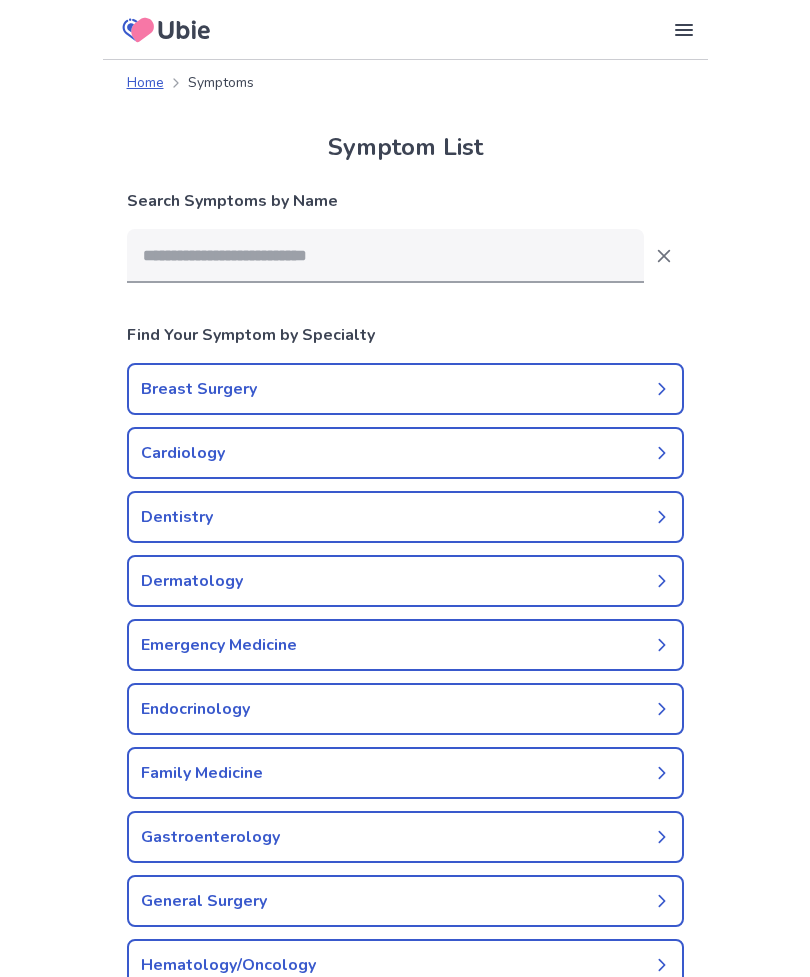 click on "Home" at bounding box center (145, 82) 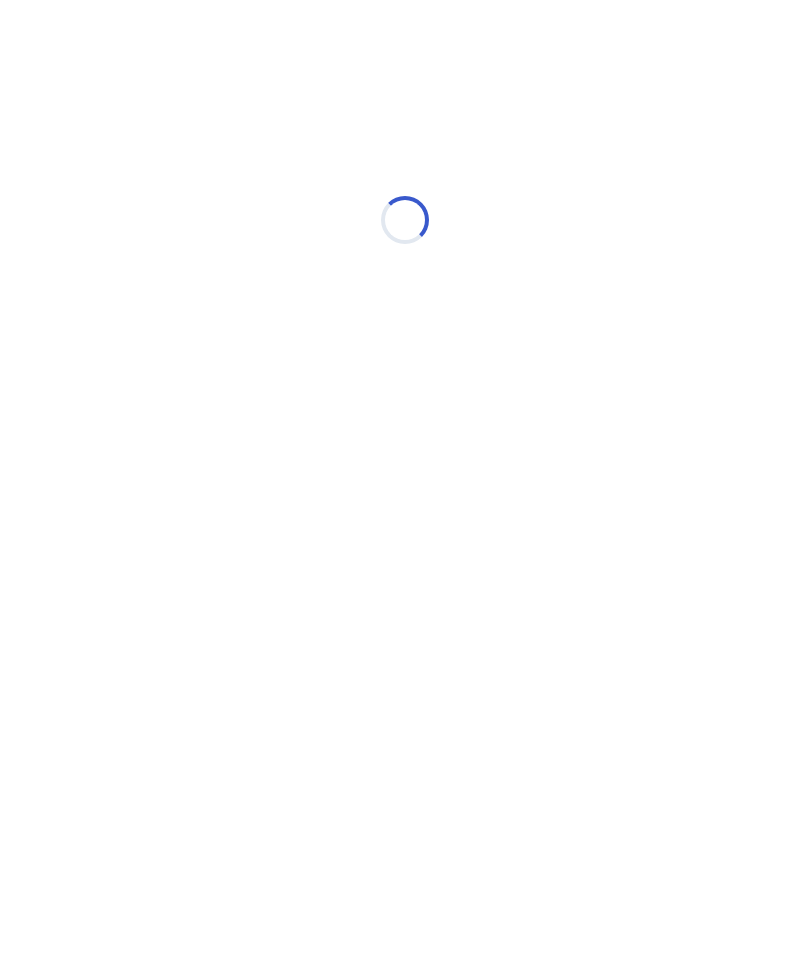 scroll, scrollTop: 0, scrollLeft: 0, axis: both 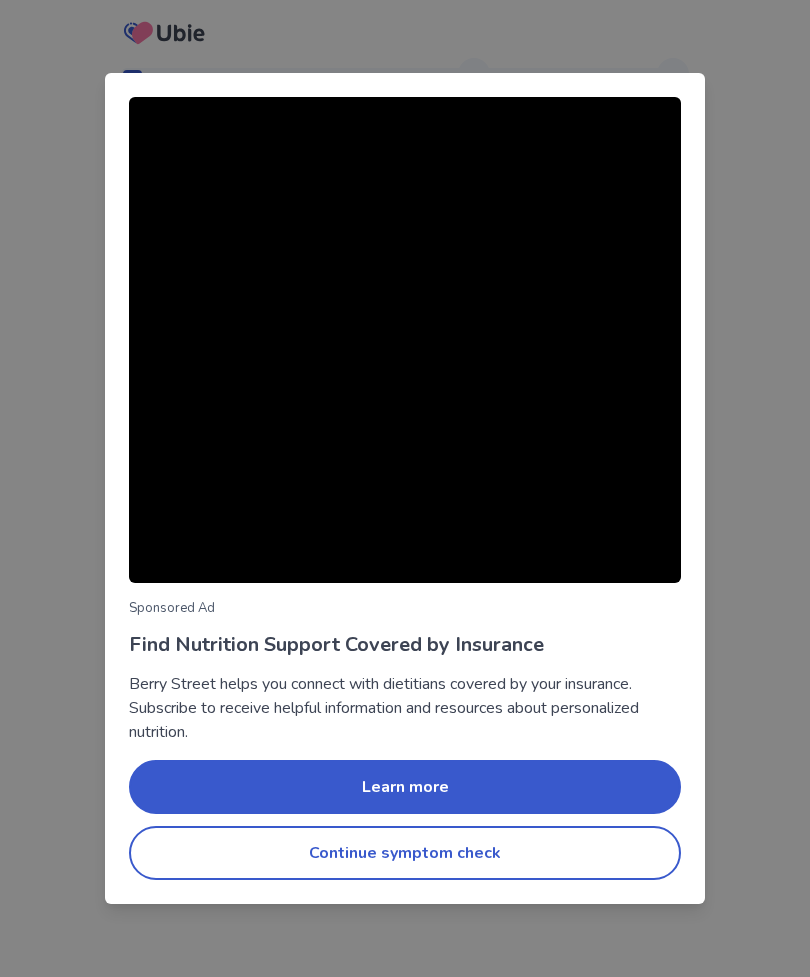 click on "Continue symptom check" at bounding box center [405, 853] 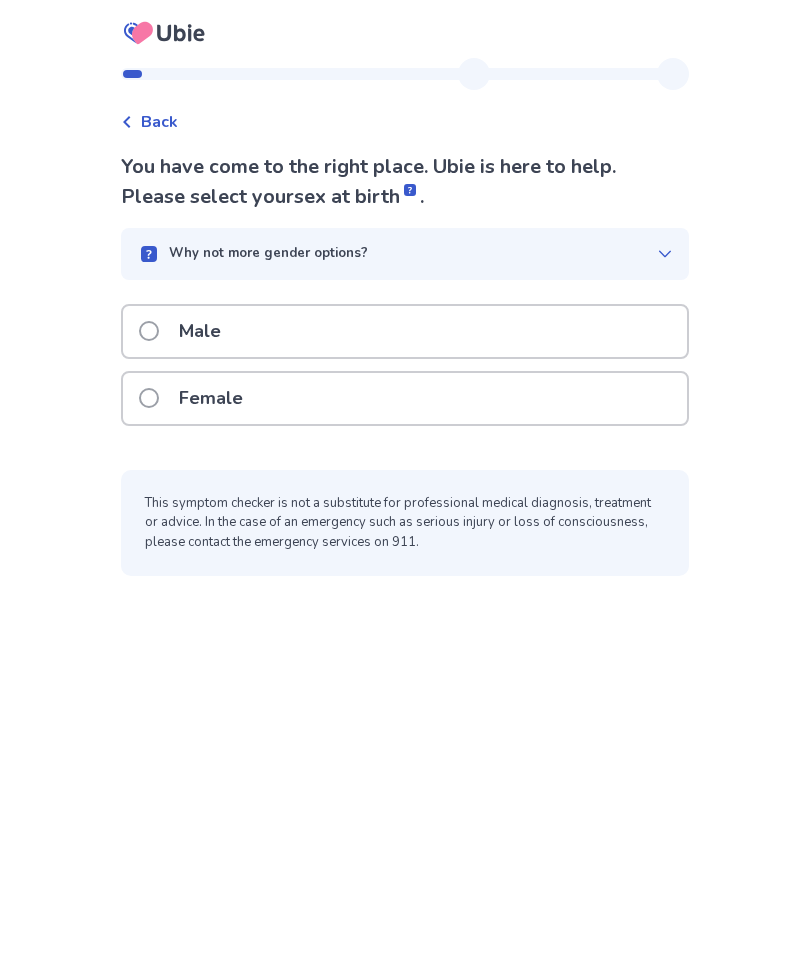 scroll, scrollTop: 17, scrollLeft: 0, axis: vertical 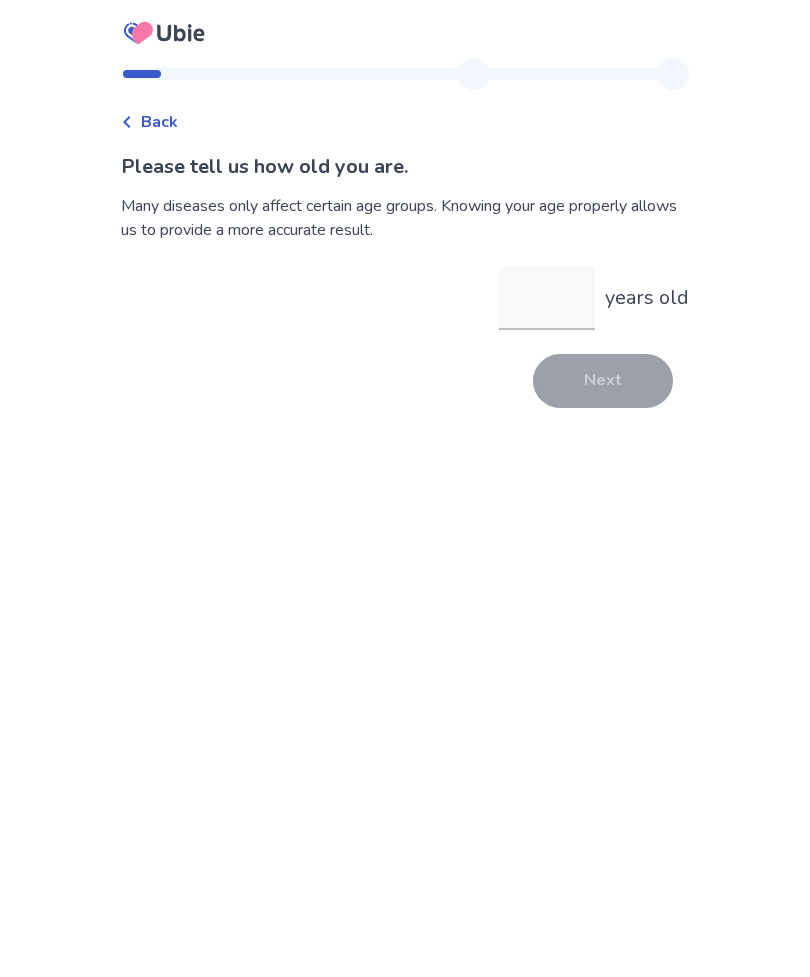 click on "years old" at bounding box center (547, 298) 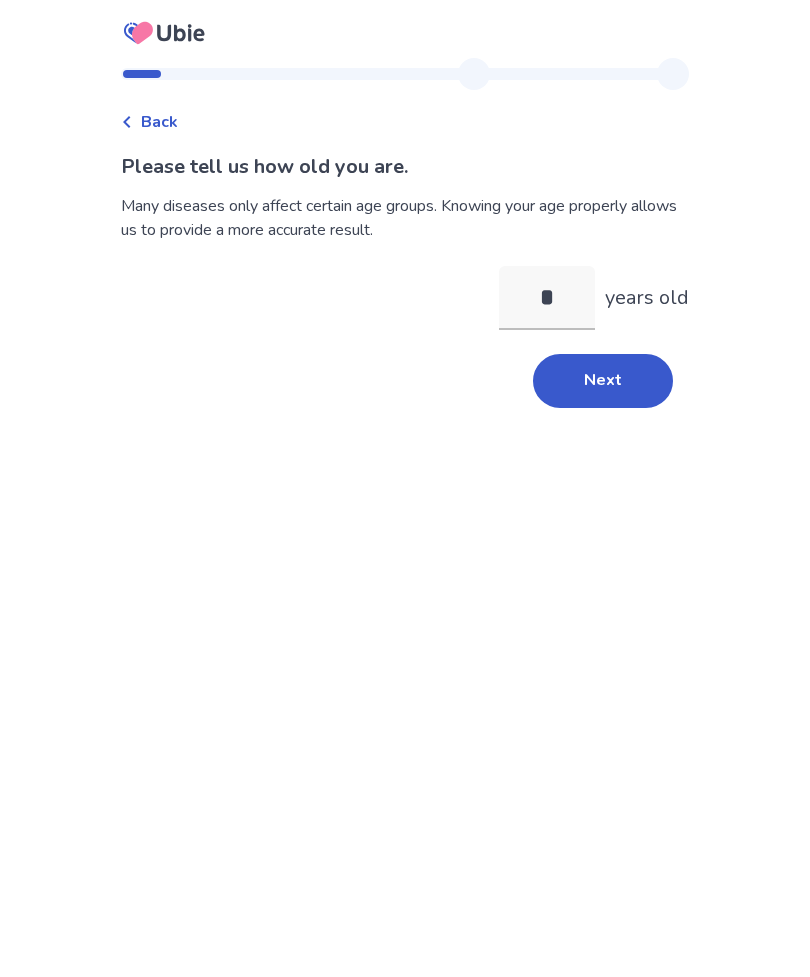 type on "**" 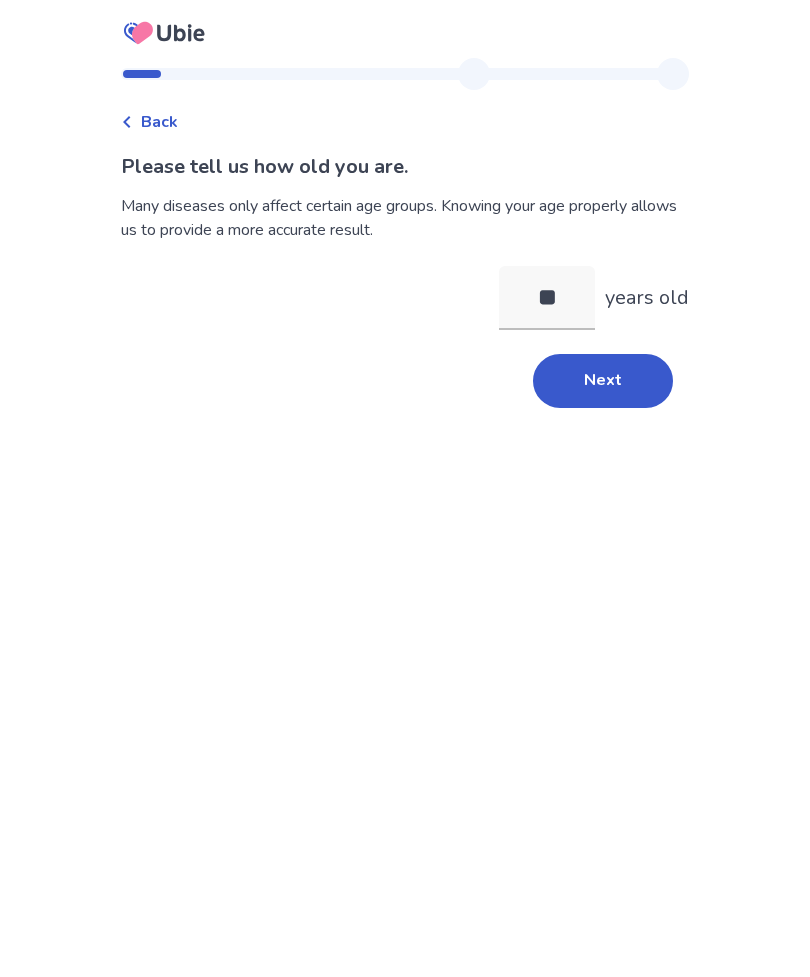 click on "Next" at bounding box center (603, 381) 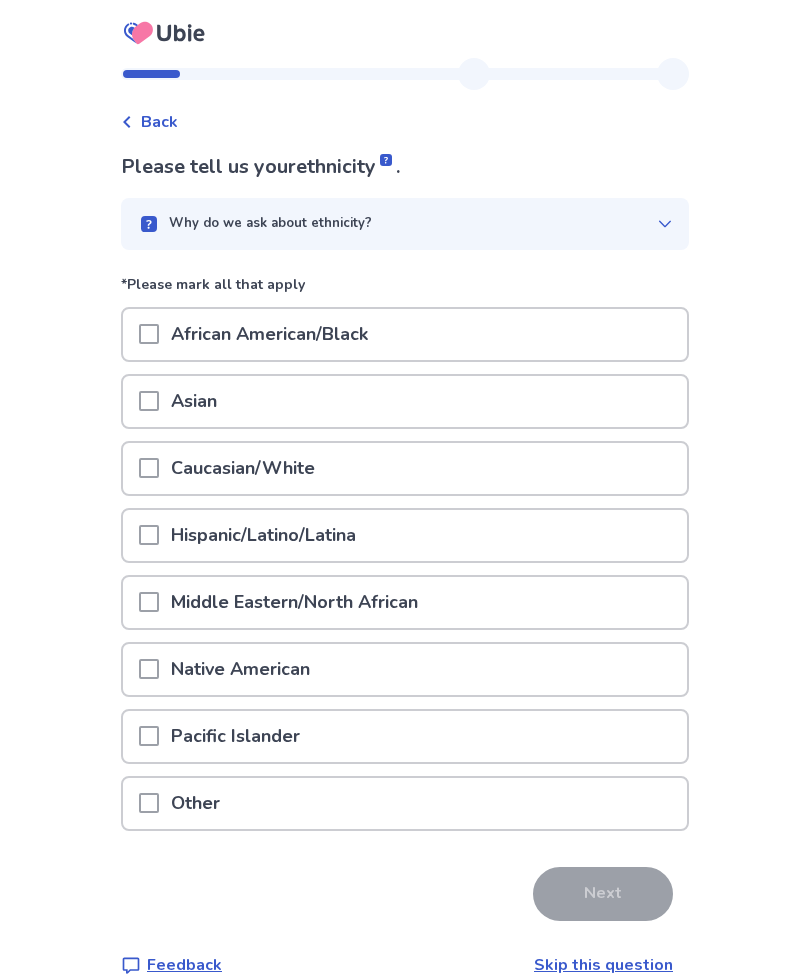 click at bounding box center [149, 468] 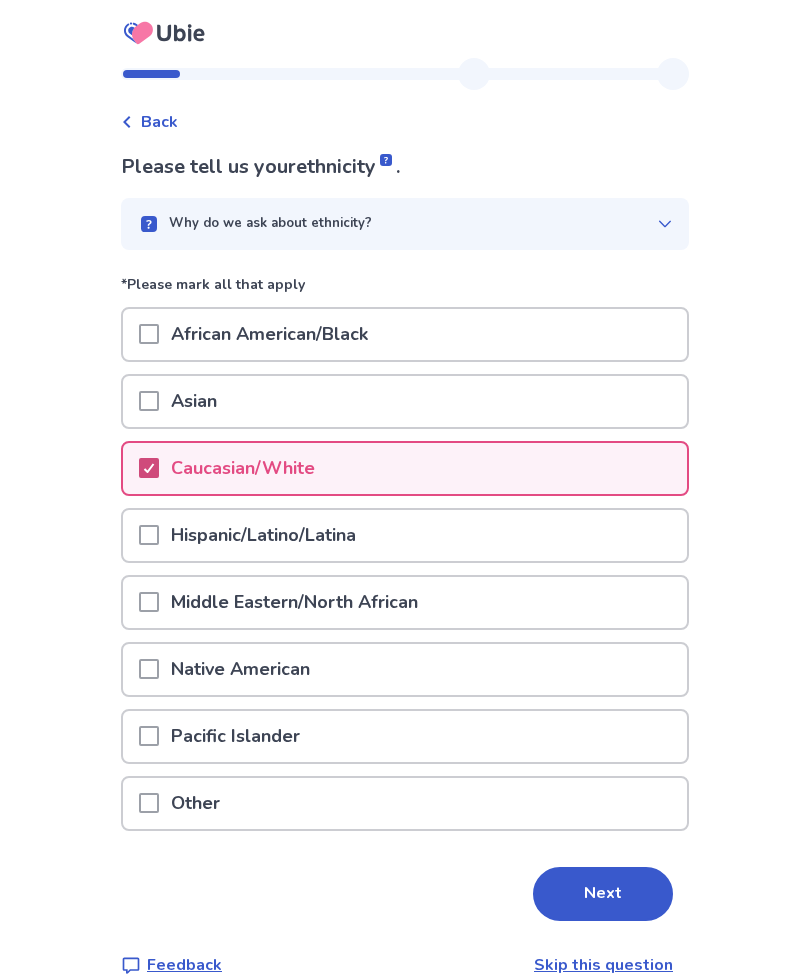 click on "Next" at bounding box center (603, 894) 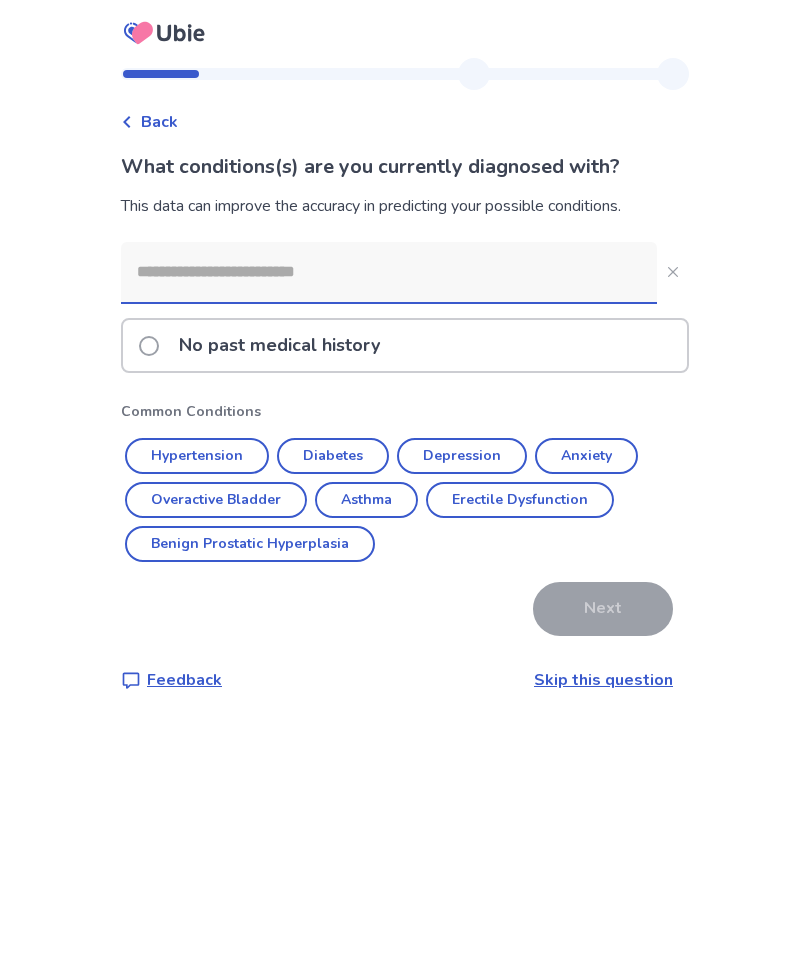 click on "Skip this question" at bounding box center [603, 680] 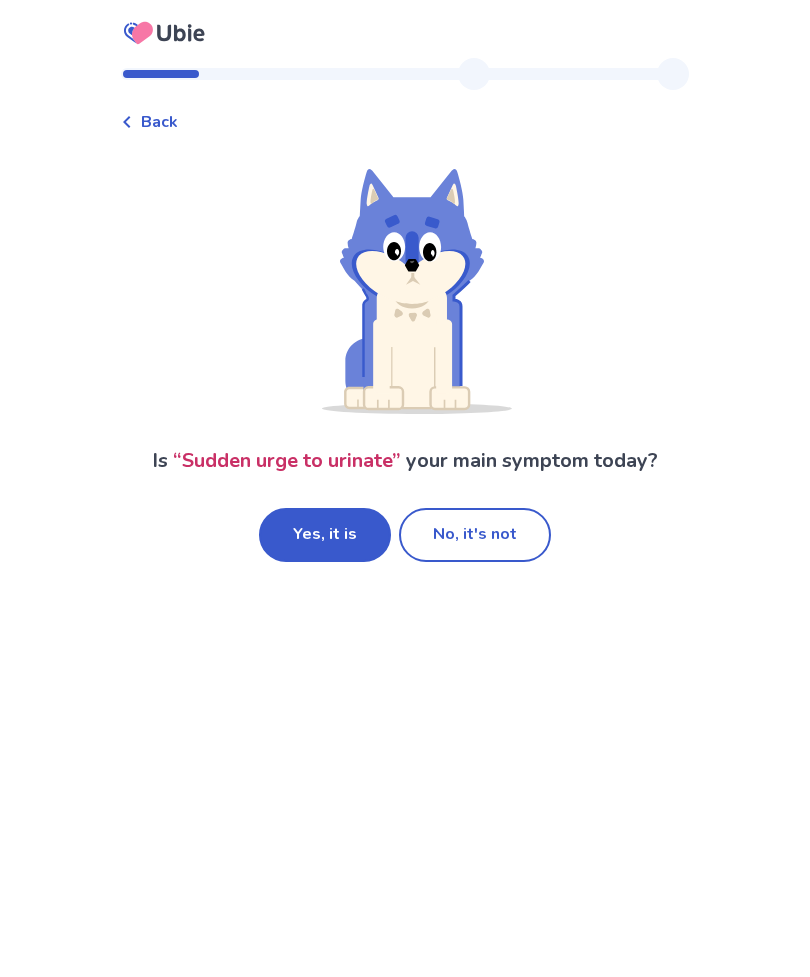 click on "Yes, it is" at bounding box center [325, 535] 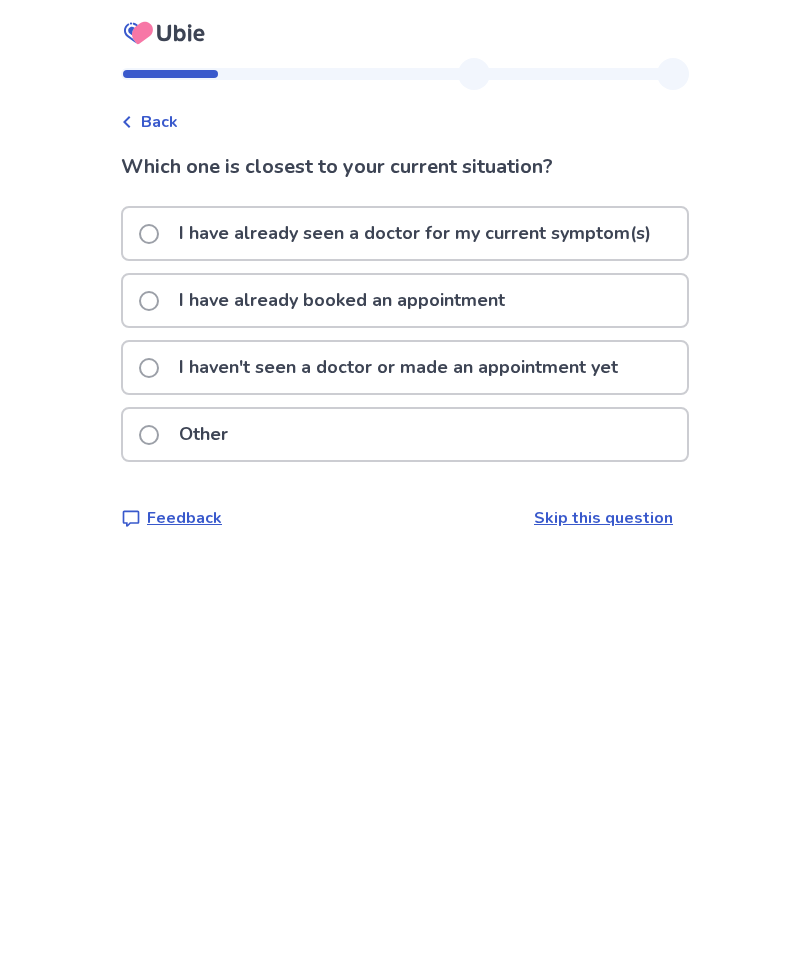 click at bounding box center [149, 234] 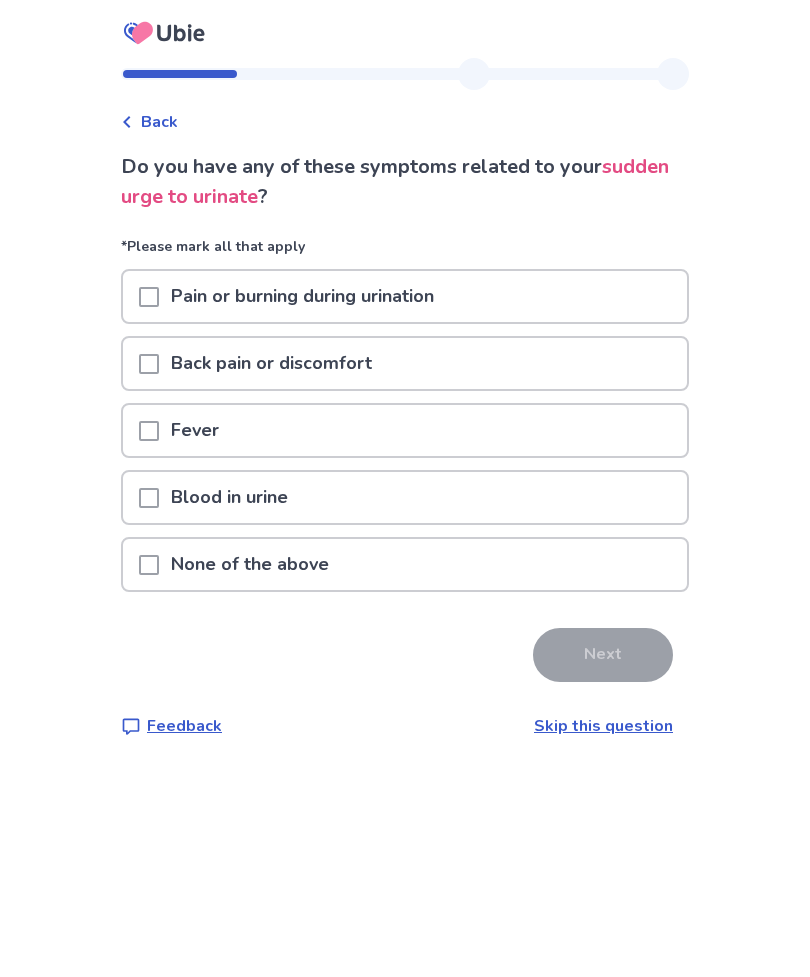 click at bounding box center [149, 565] 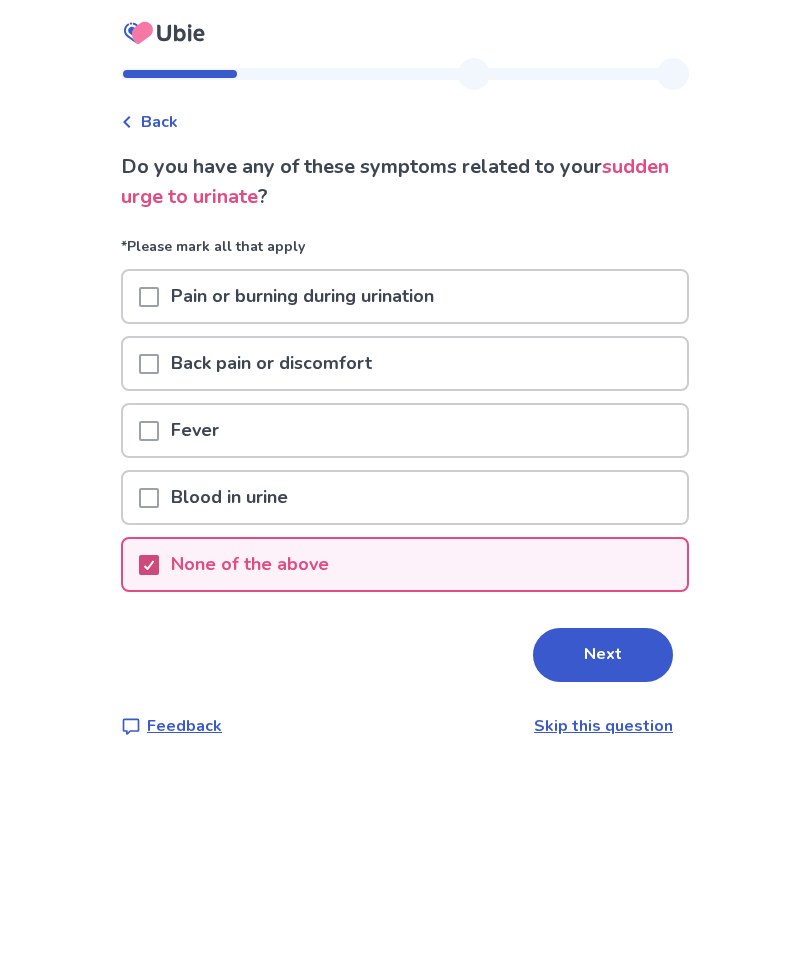 click on "Next" at bounding box center (603, 655) 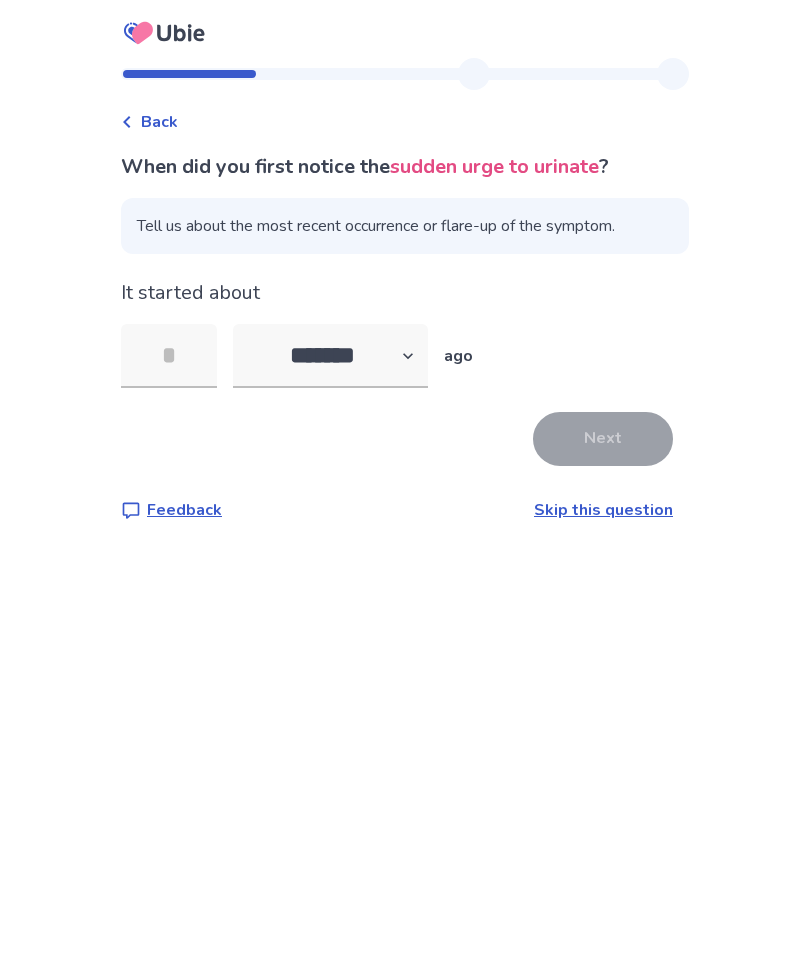 click at bounding box center [169, 356] 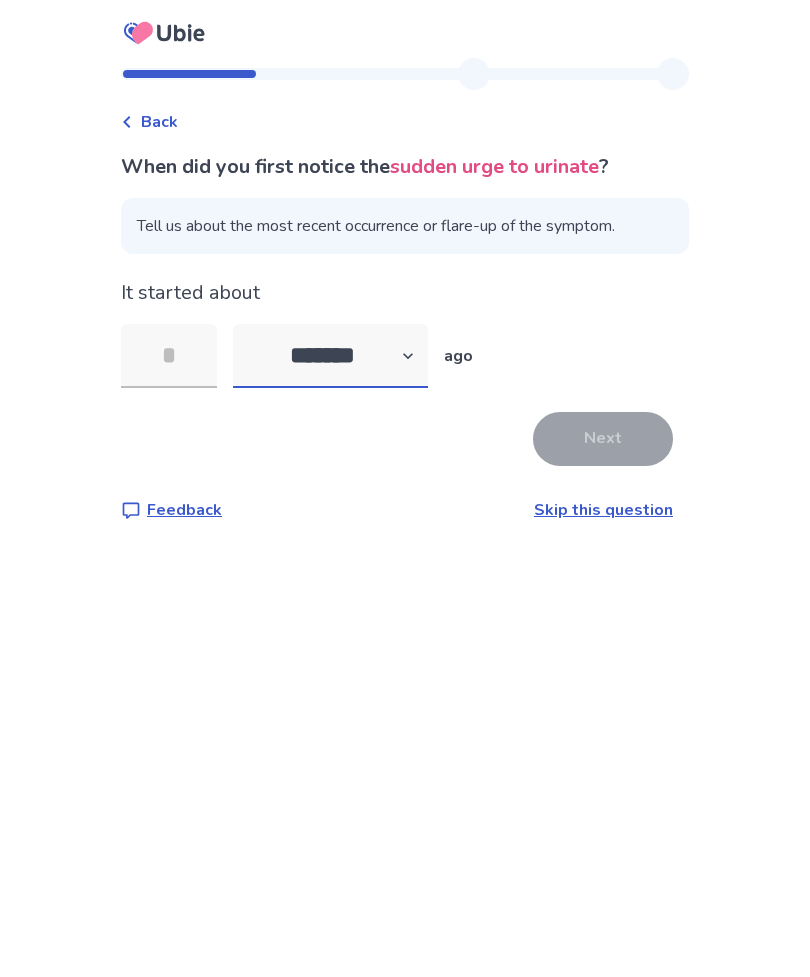 click on "******* ****** ******* ******** *******" at bounding box center [330, 356] 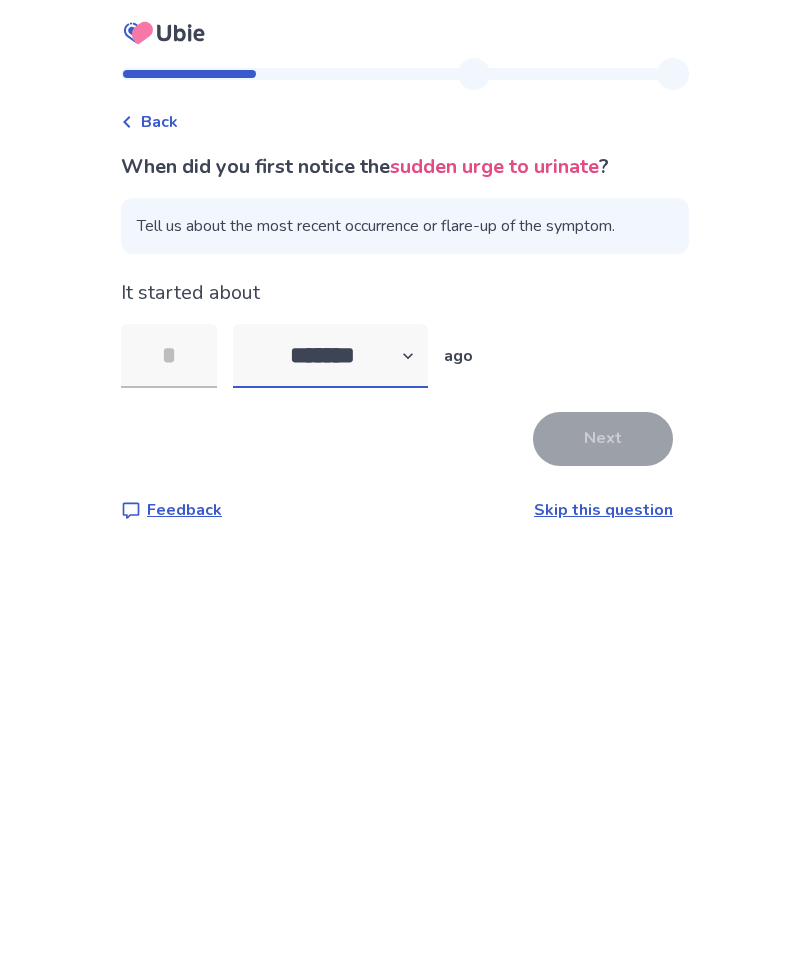 select on "*" 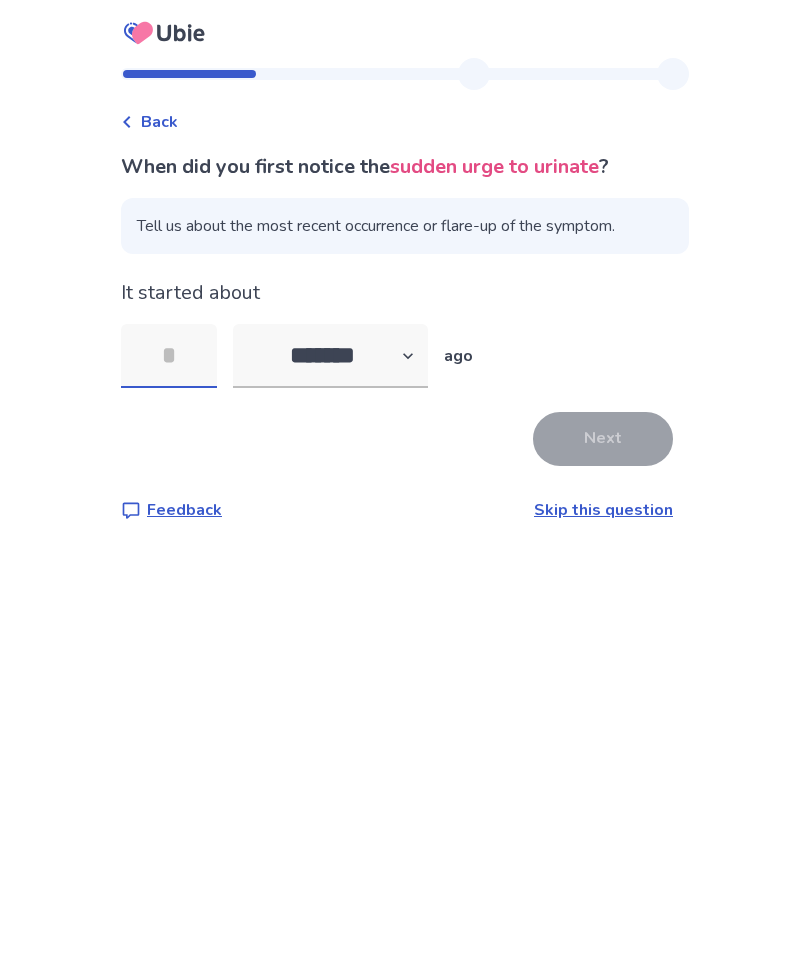 click at bounding box center [169, 356] 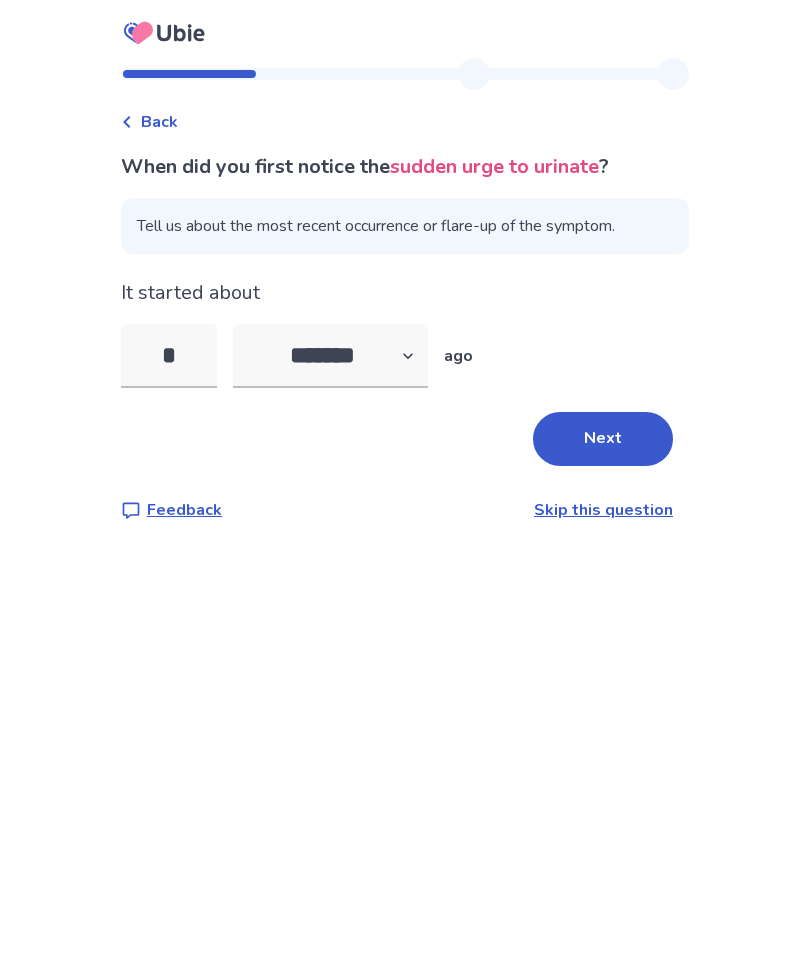 click on "Next" at bounding box center (603, 439) 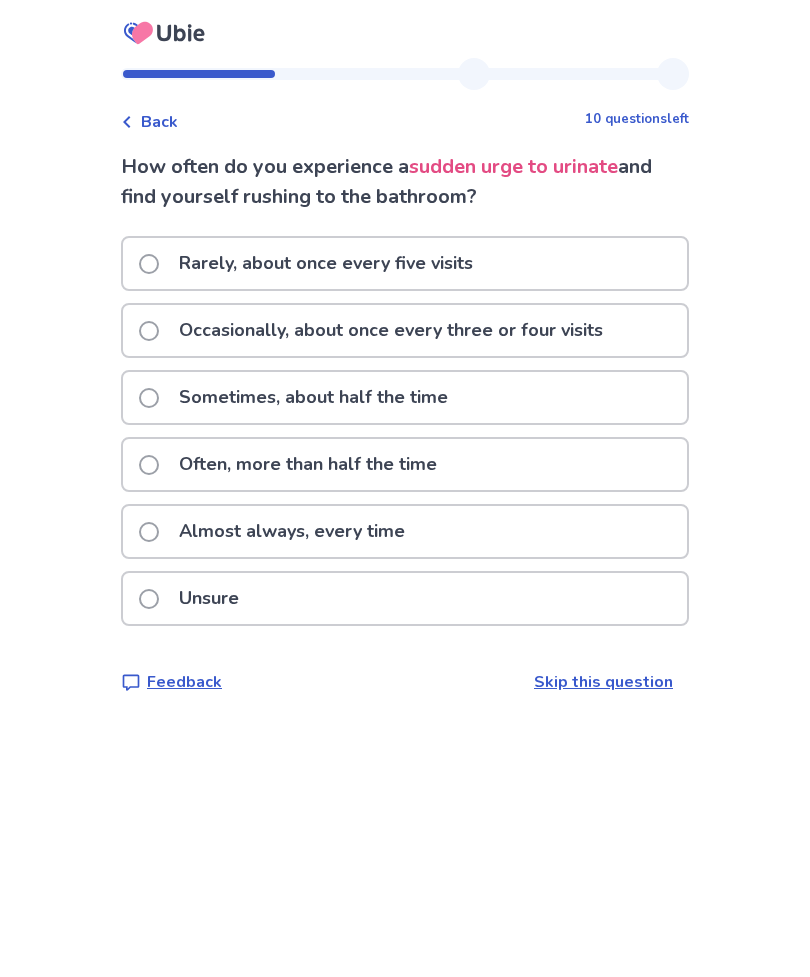 click at bounding box center [149, 264] 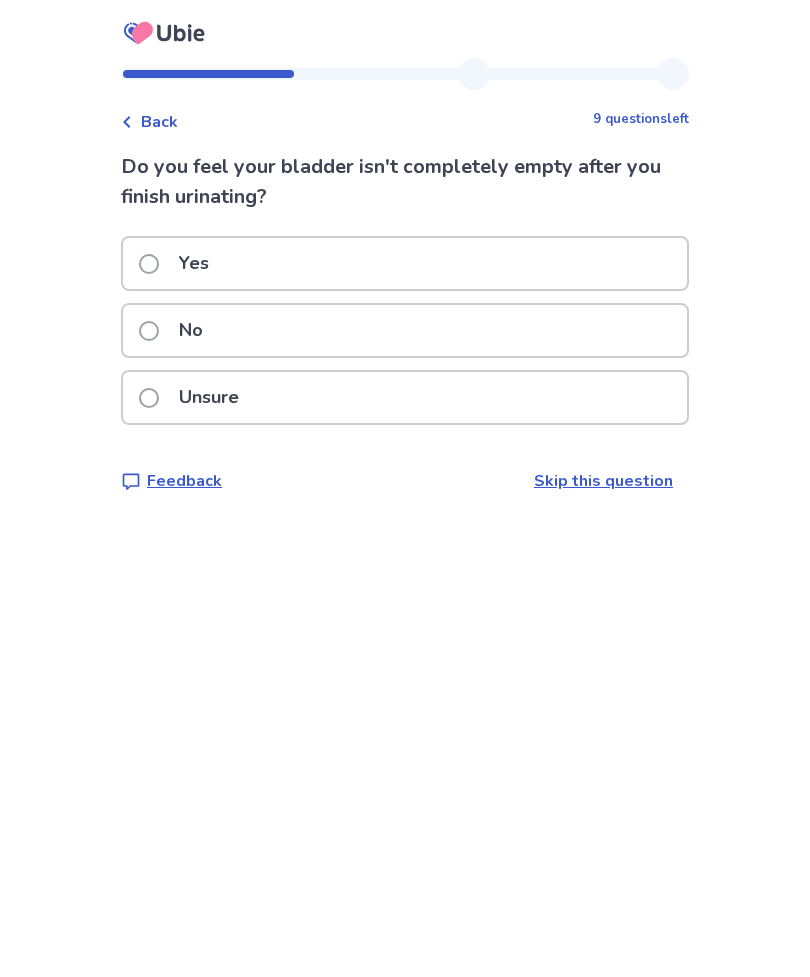 click on "Yes" at bounding box center (180, 263) 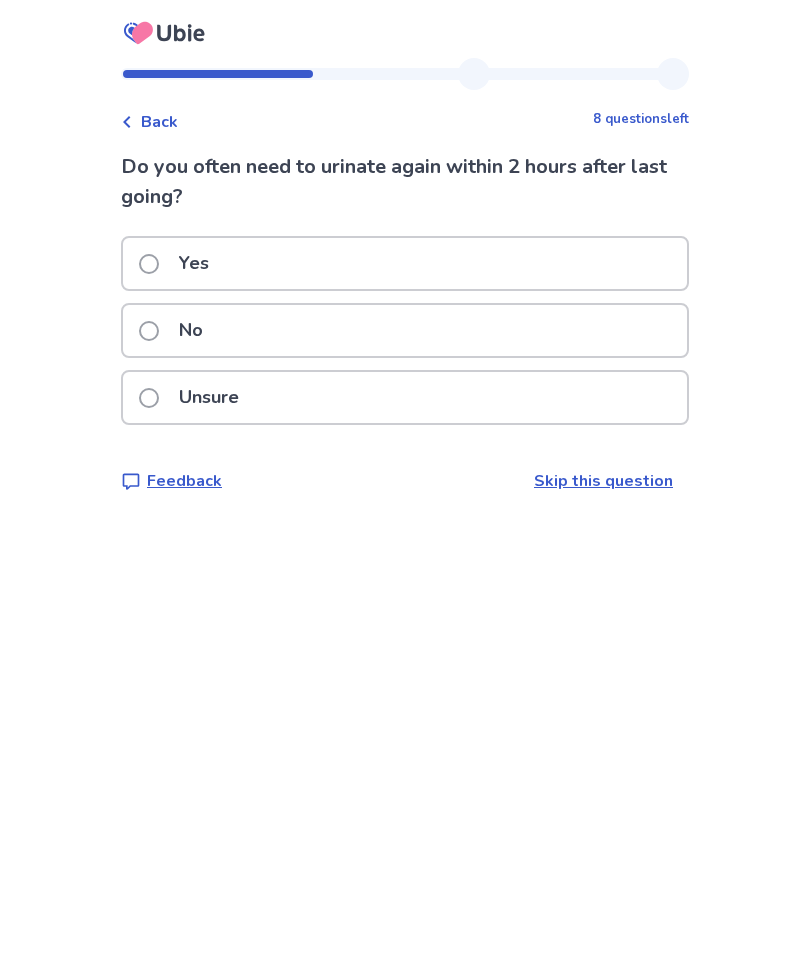 click at bounding box center (149, 264) 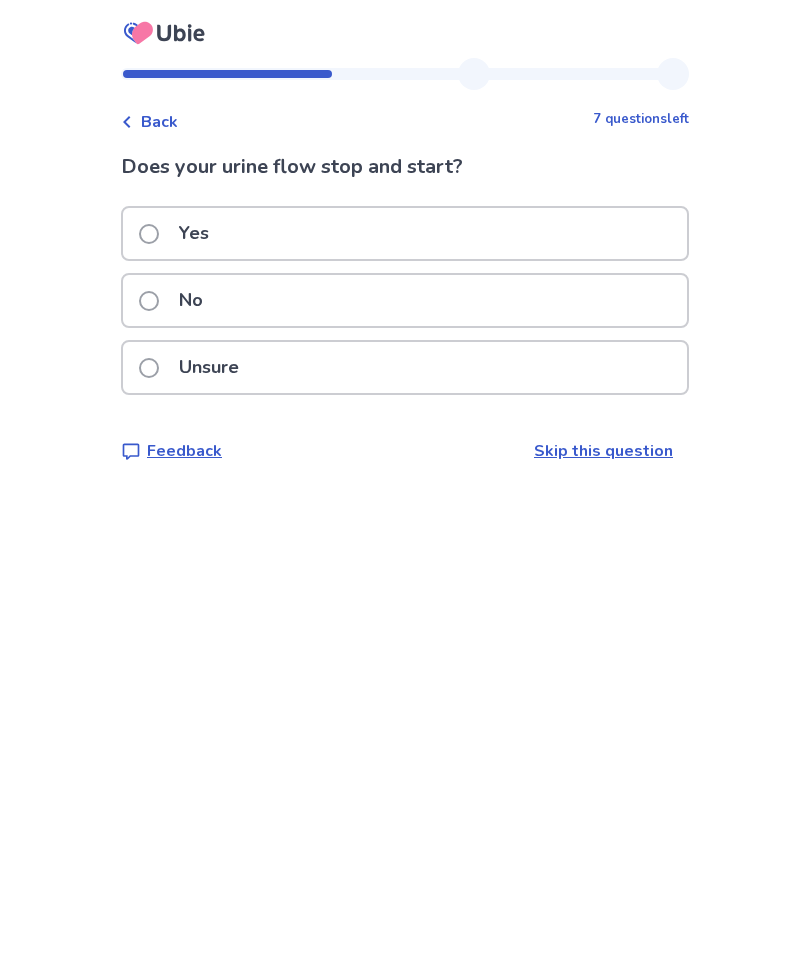 click at bounding box center (149, 301) 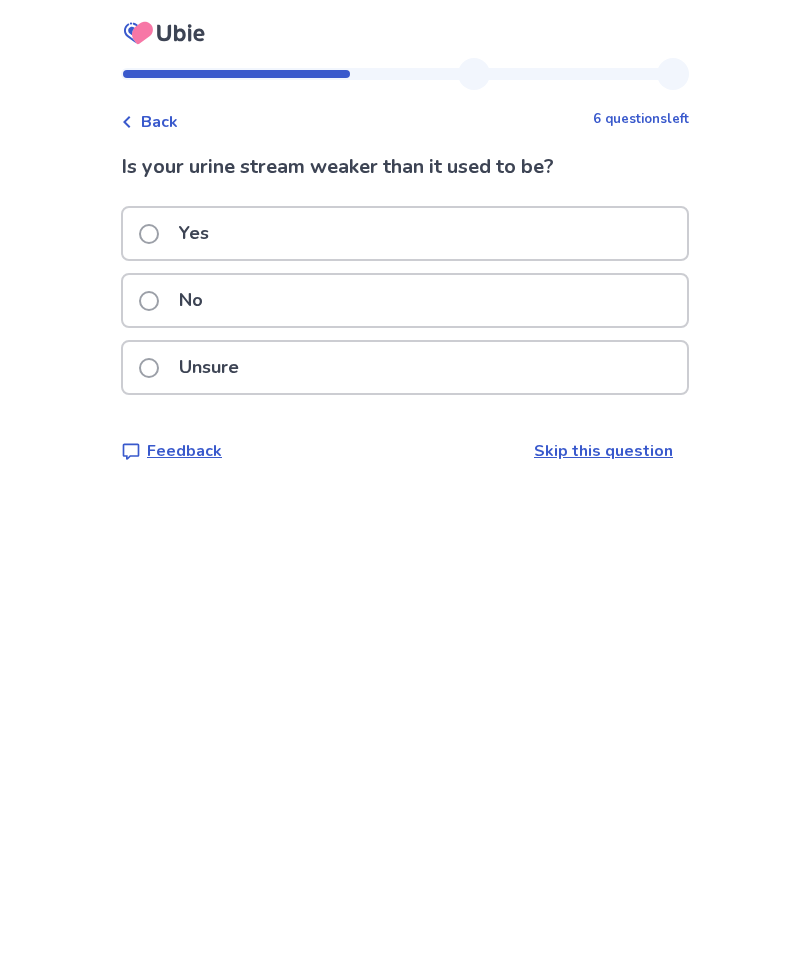 click on "Unsure" at bounding box center [195, 367] 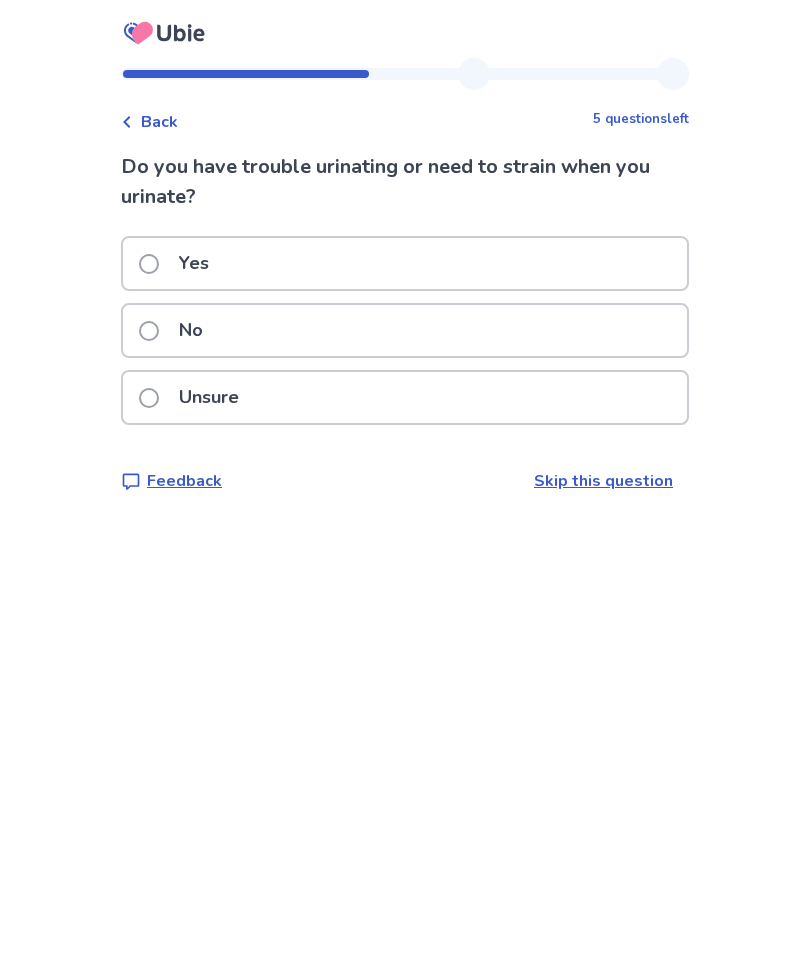 click at bounding box center [149, 331] 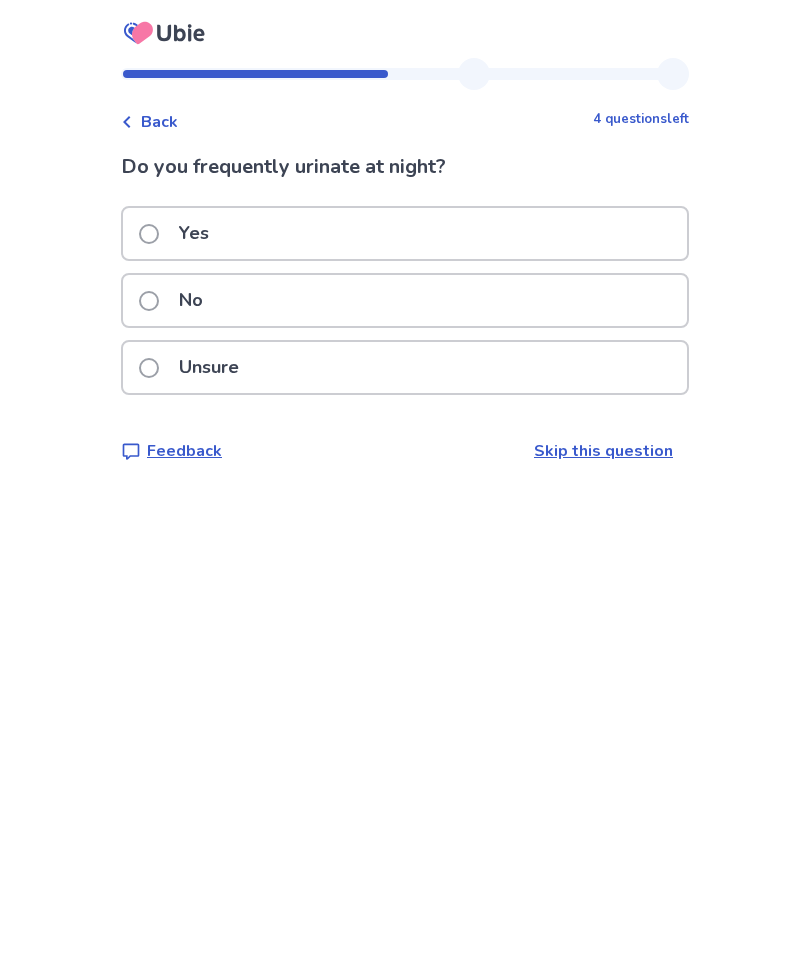 click at bounding box center [149, 234] 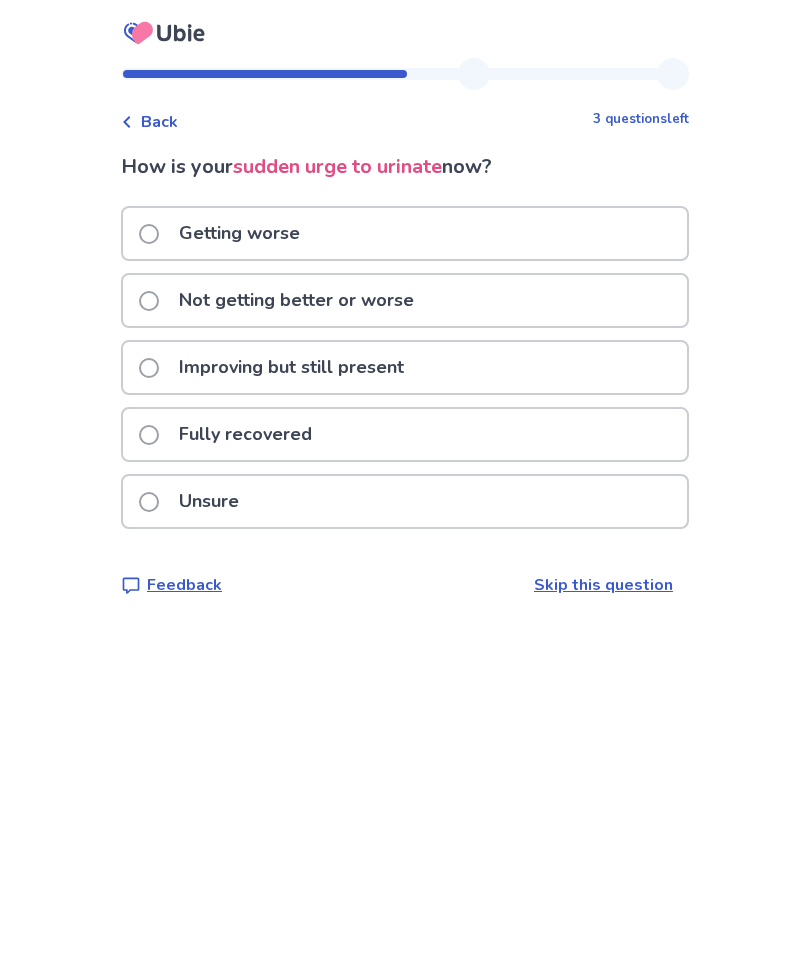 click at bounding box center [149, 368] 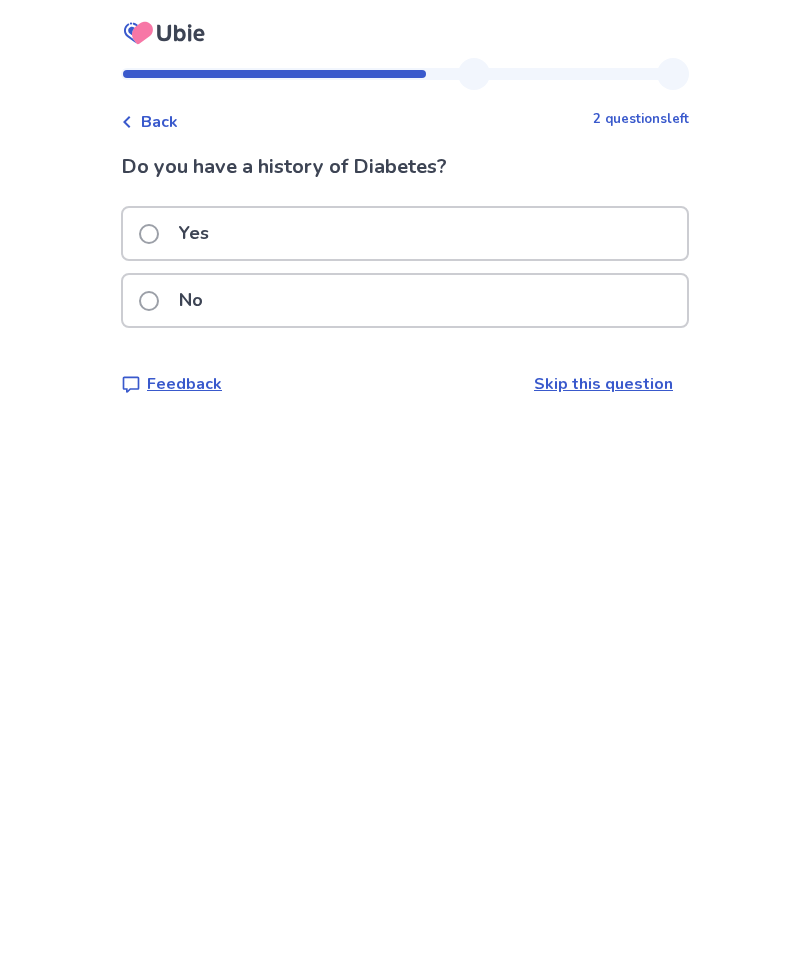 click at bounding box center (149, 301) 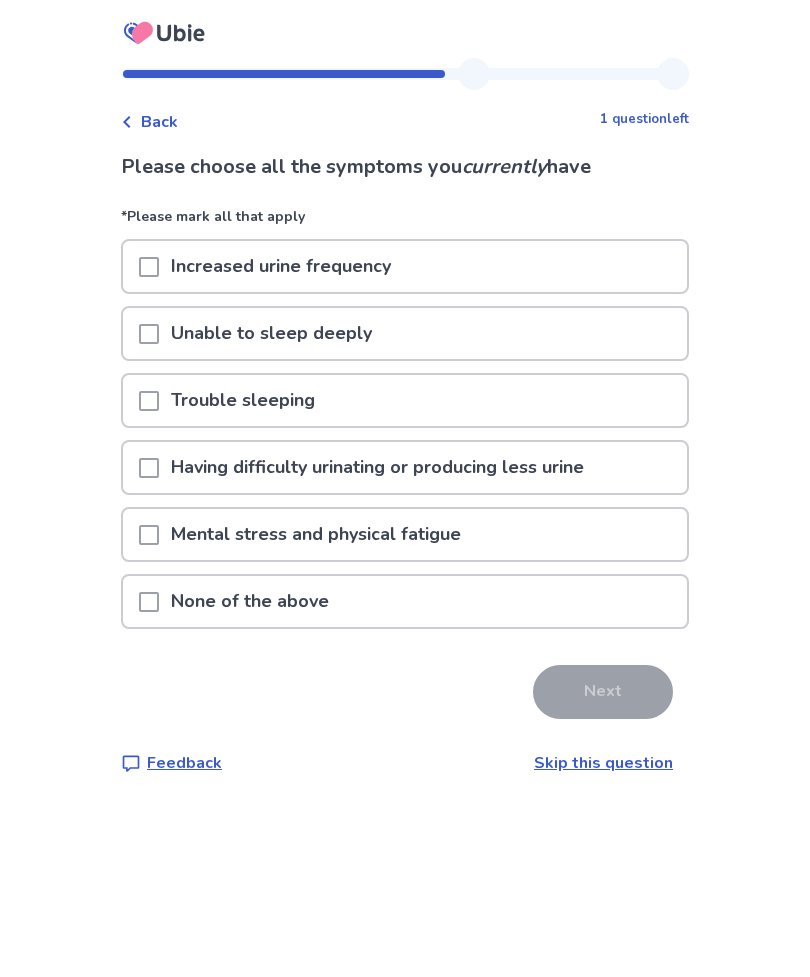 click at bounding box center (149, 267) 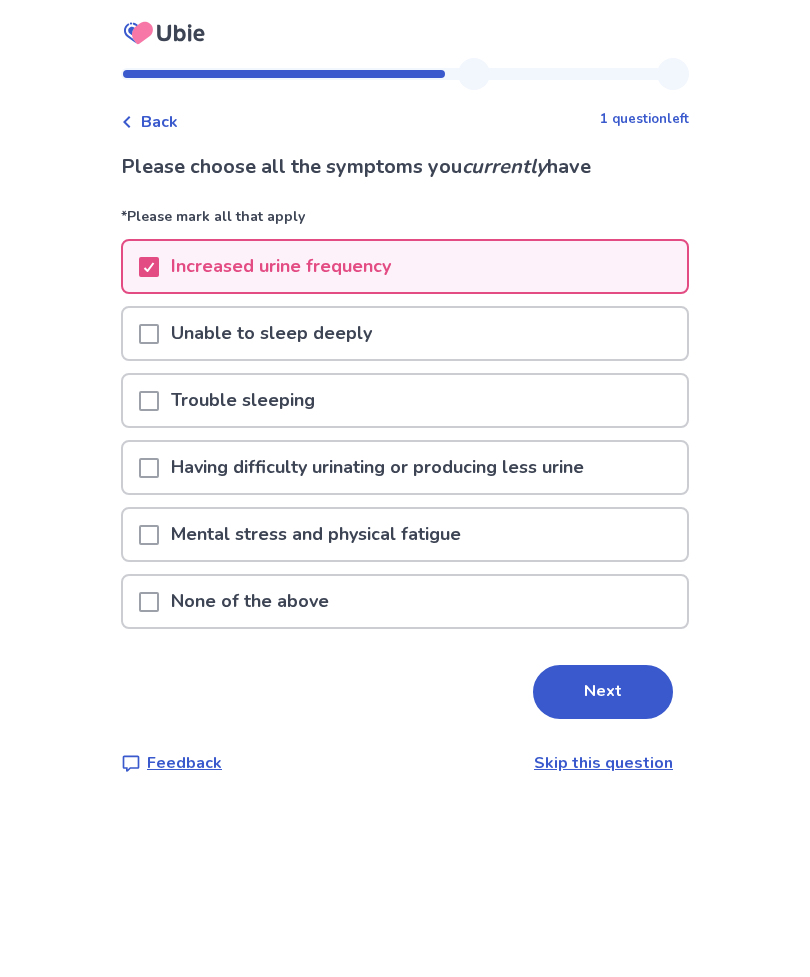 click at bounding box center [149, 401] 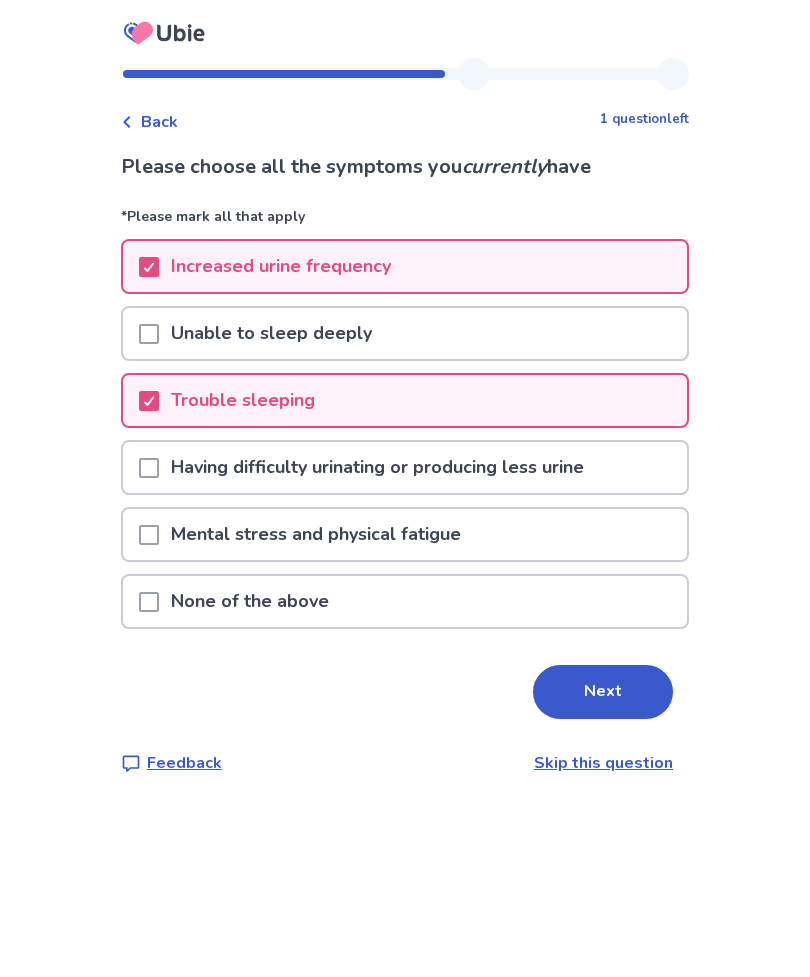 click at bounding box center [149, 535] 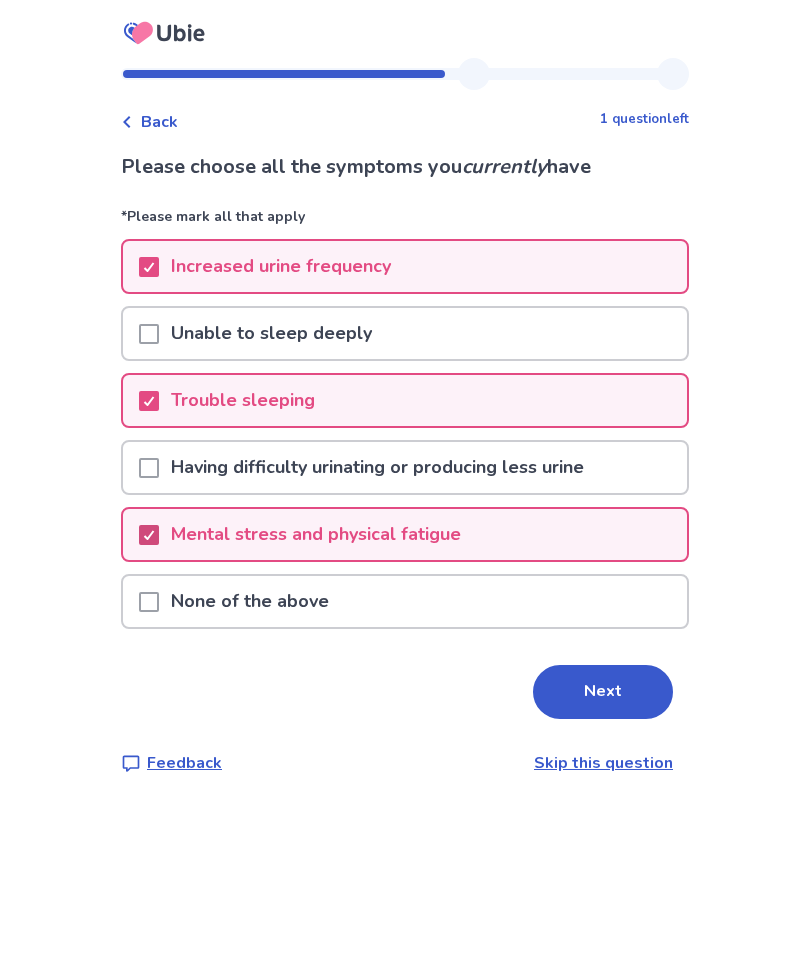 click on "Next" at bounding box center (603, 692) 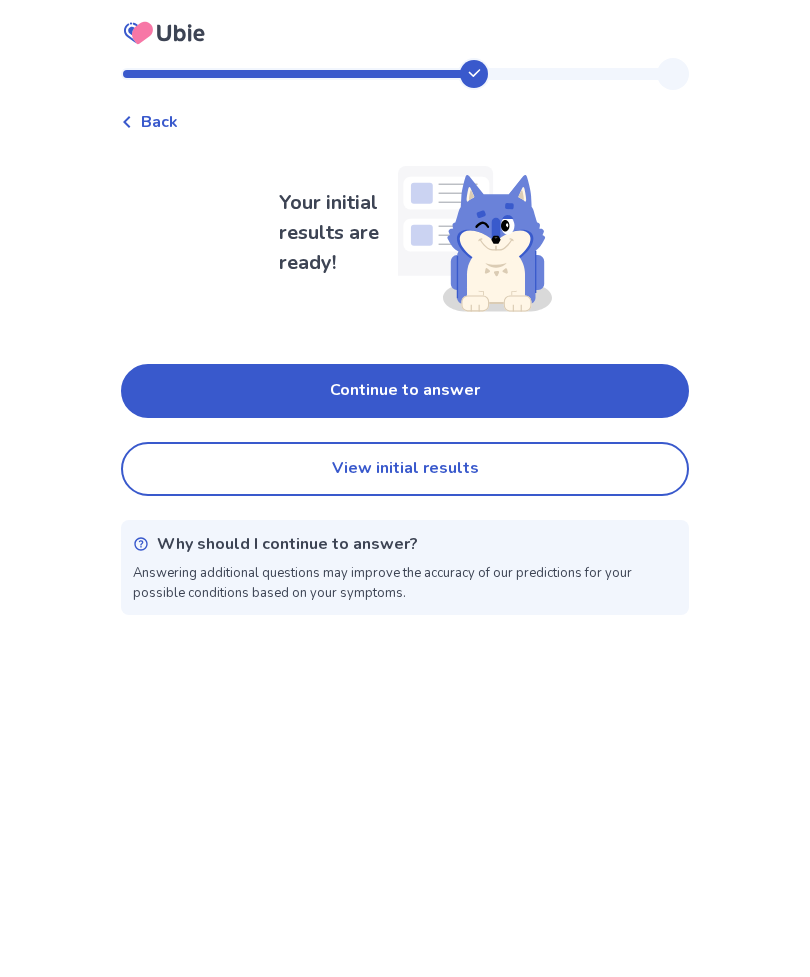 click on "View initial results" at bounding box center (405, 469) 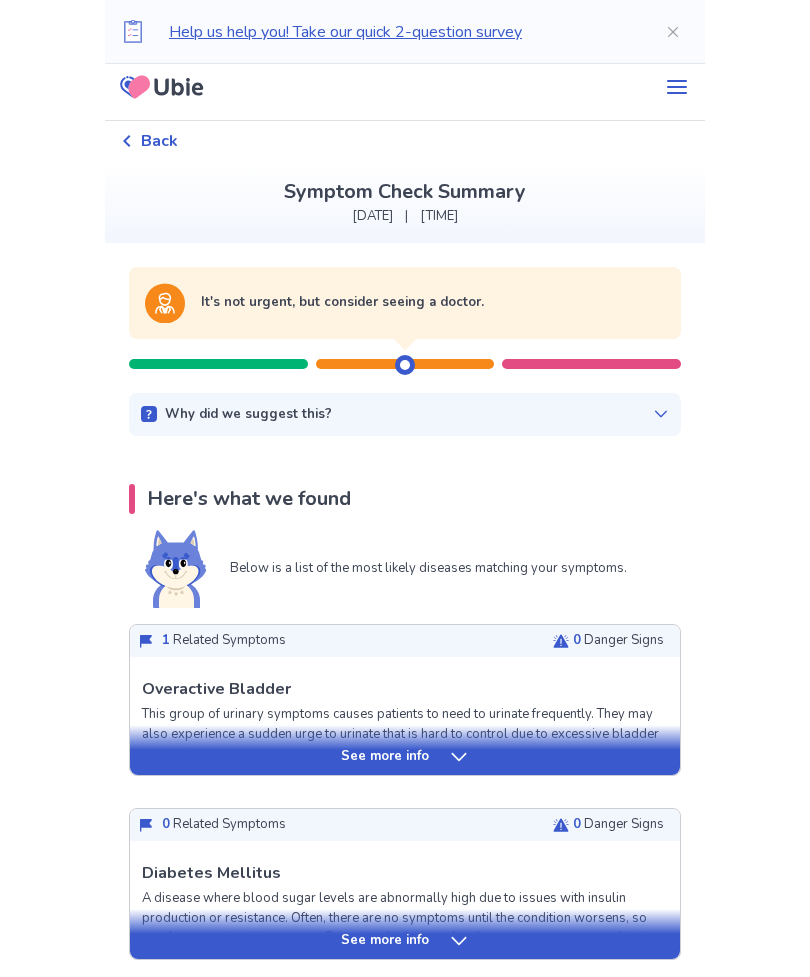 scroll, scrollTop: 22, scrollLeft: 0, axis: vertical 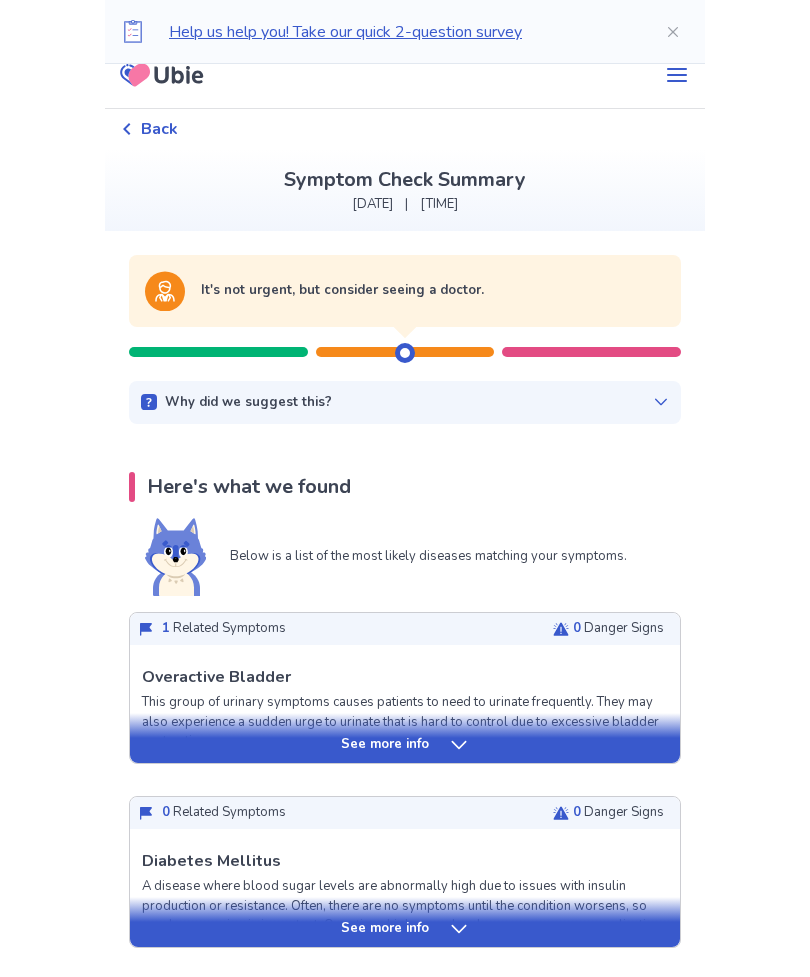 click on "See more info" at bounding box center [405, 745] 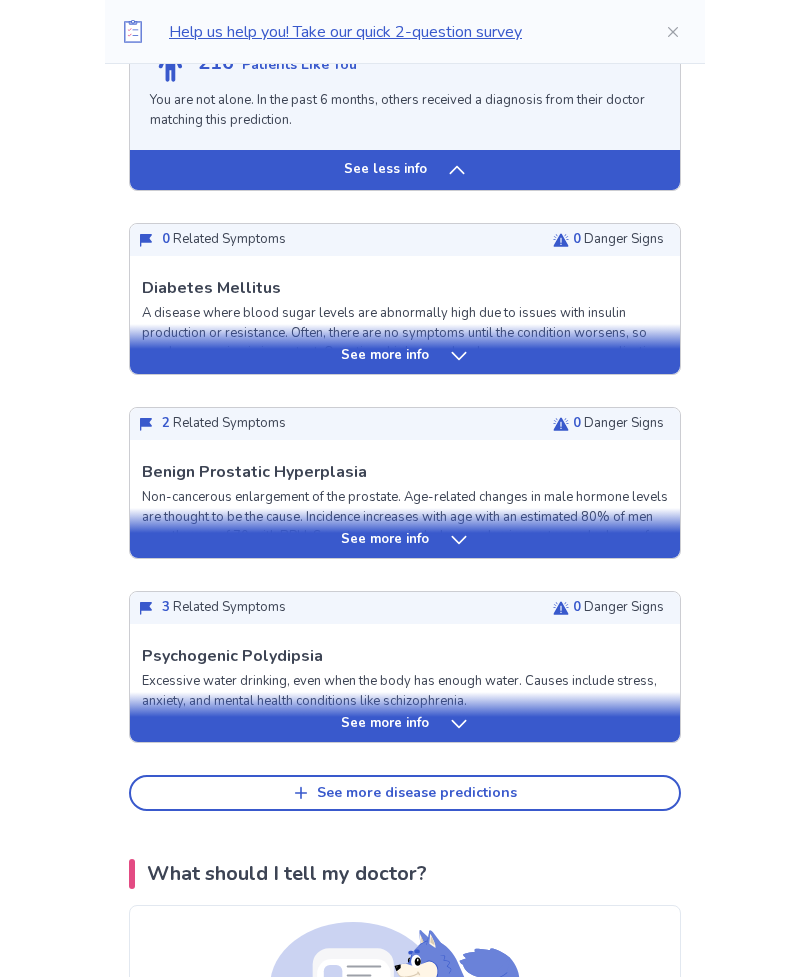 scroll, scrollTop: 1659, scrollLeft: 0, axis: vertical 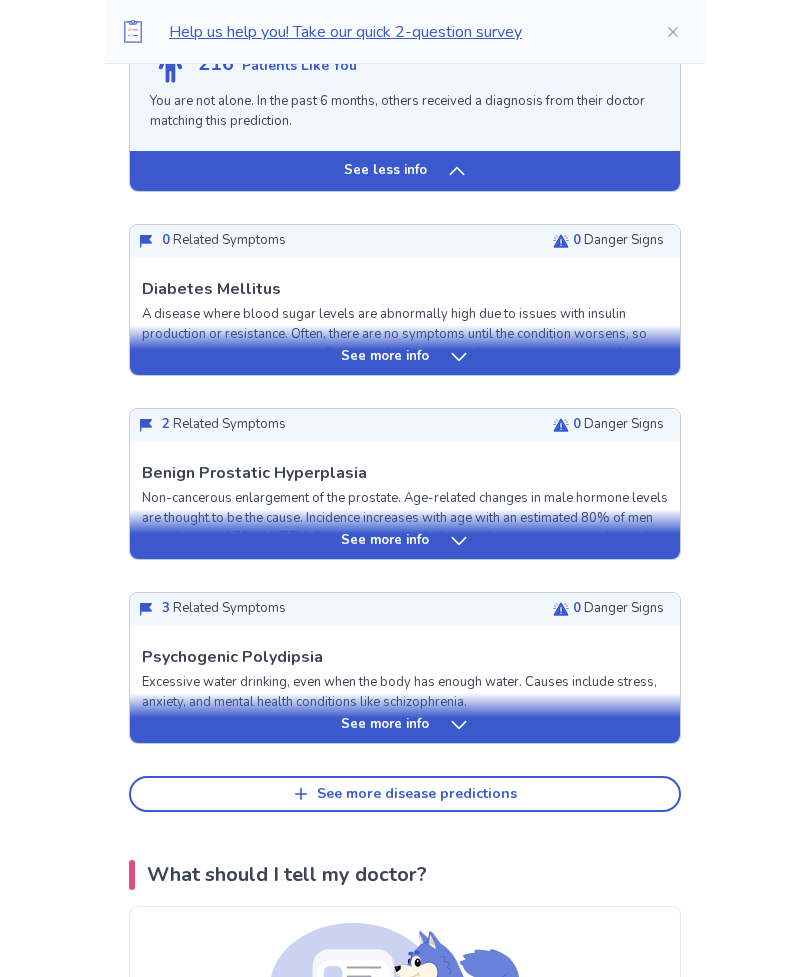 click on "See more info" at bounding box center [405, 726] 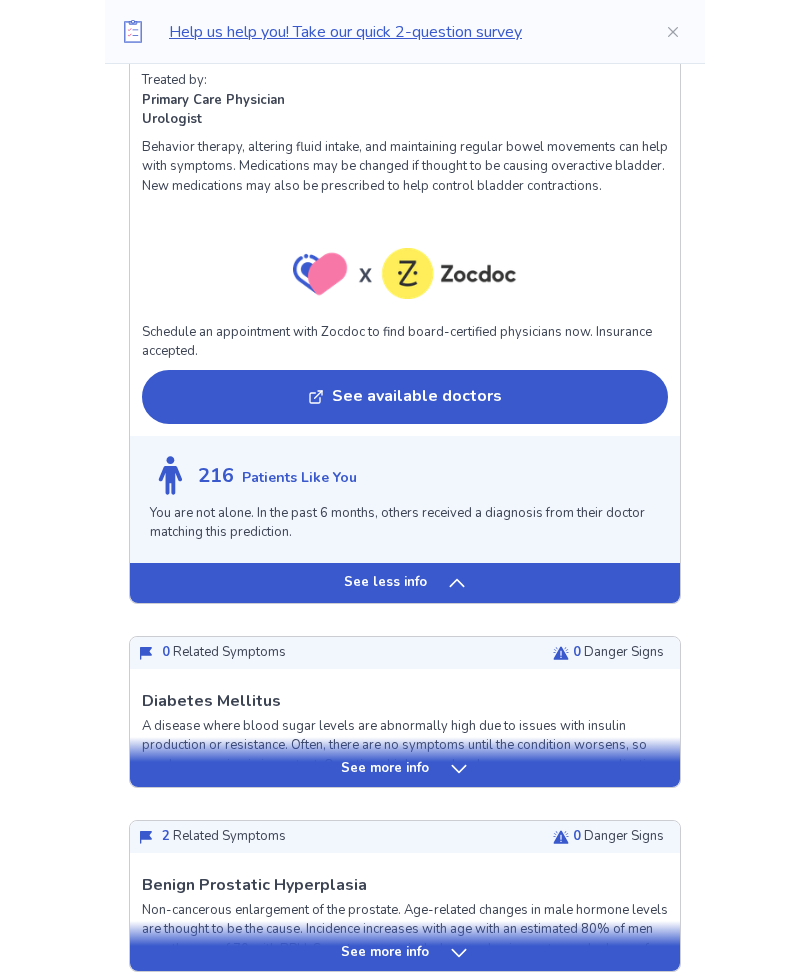 scroll, scrollTop: 0, scrollLeft: 0, axis: both 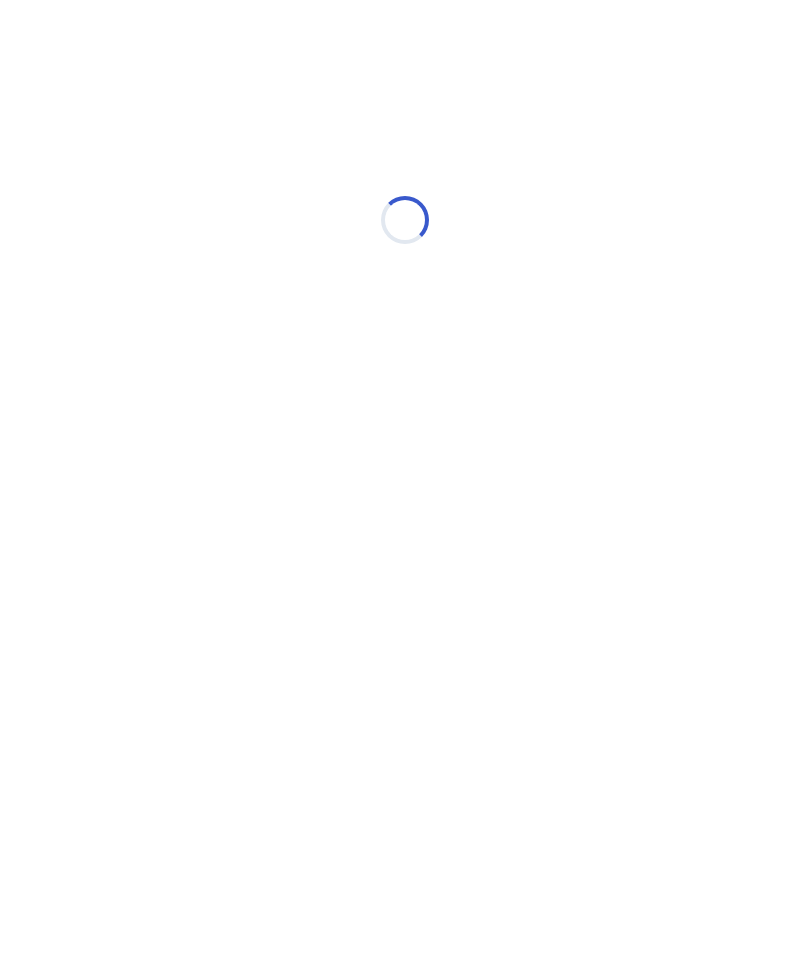 click on "Loading..." at bounding box center (405, 220) 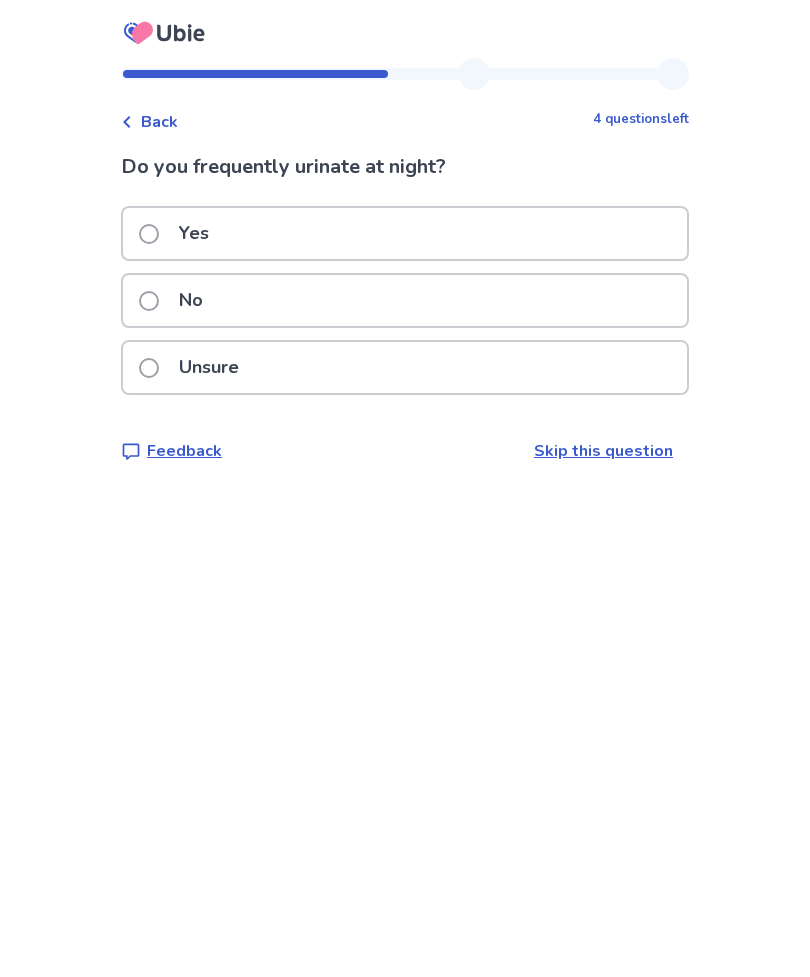 click on "No" at bounding box center (405, 300) 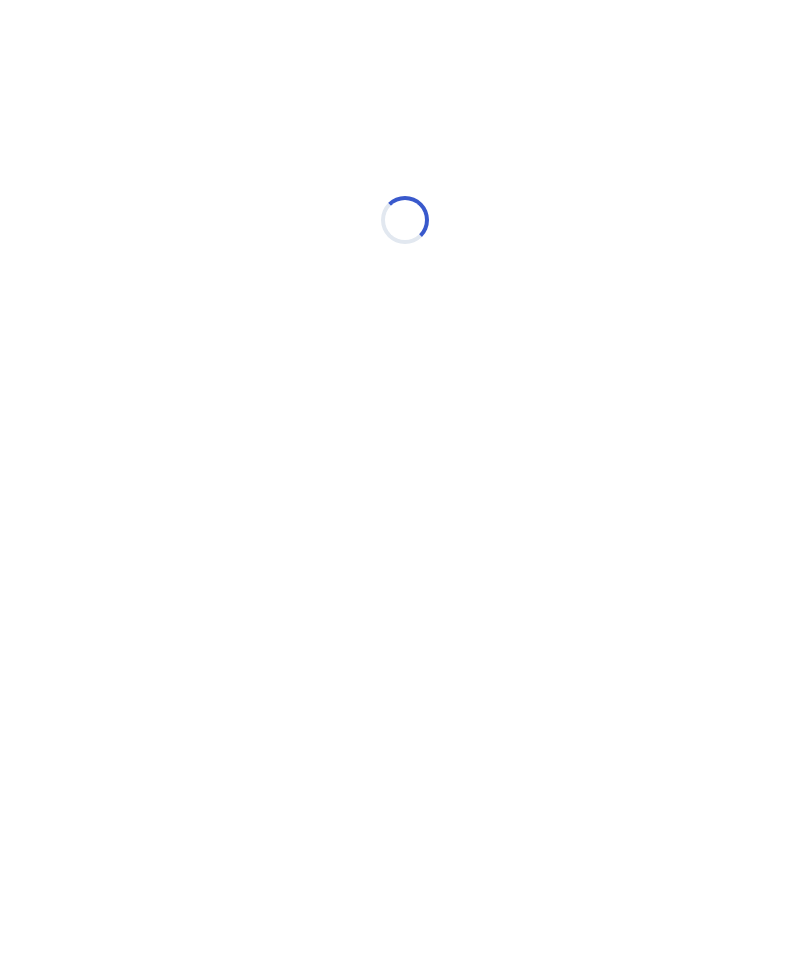 select on "*" 